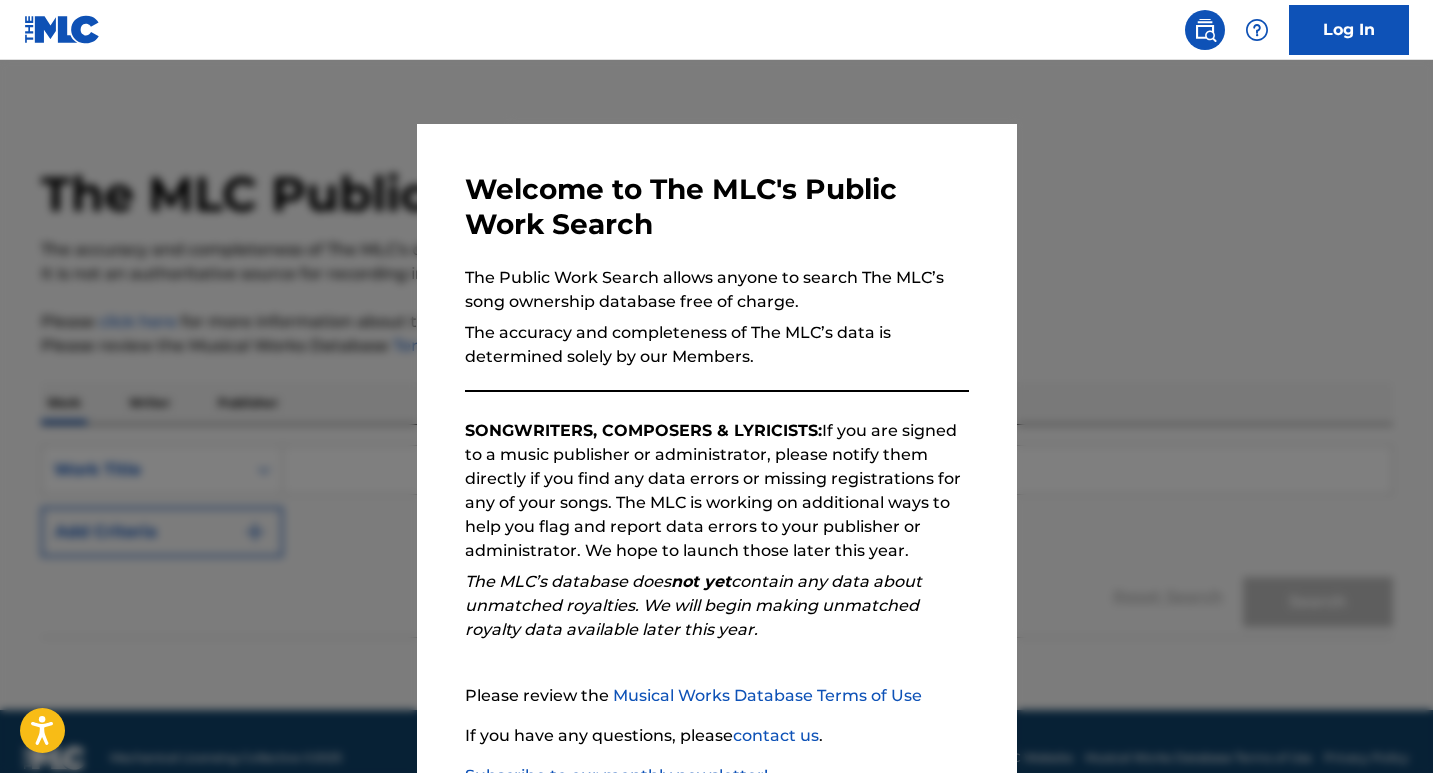scroll, scrollTop: 2, scrollLeft: 0, axis: vertical 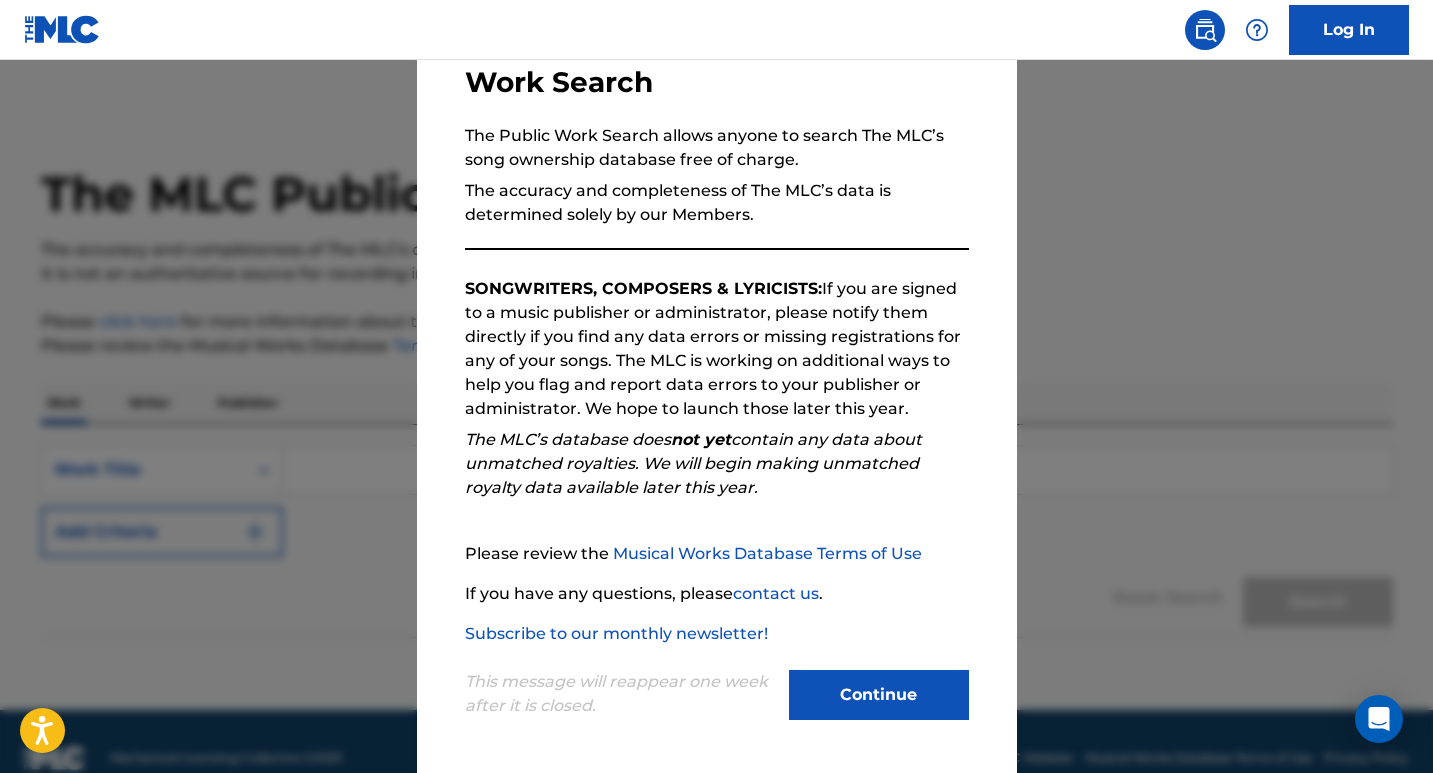click on "Continue" at bounding box center [879, 695] 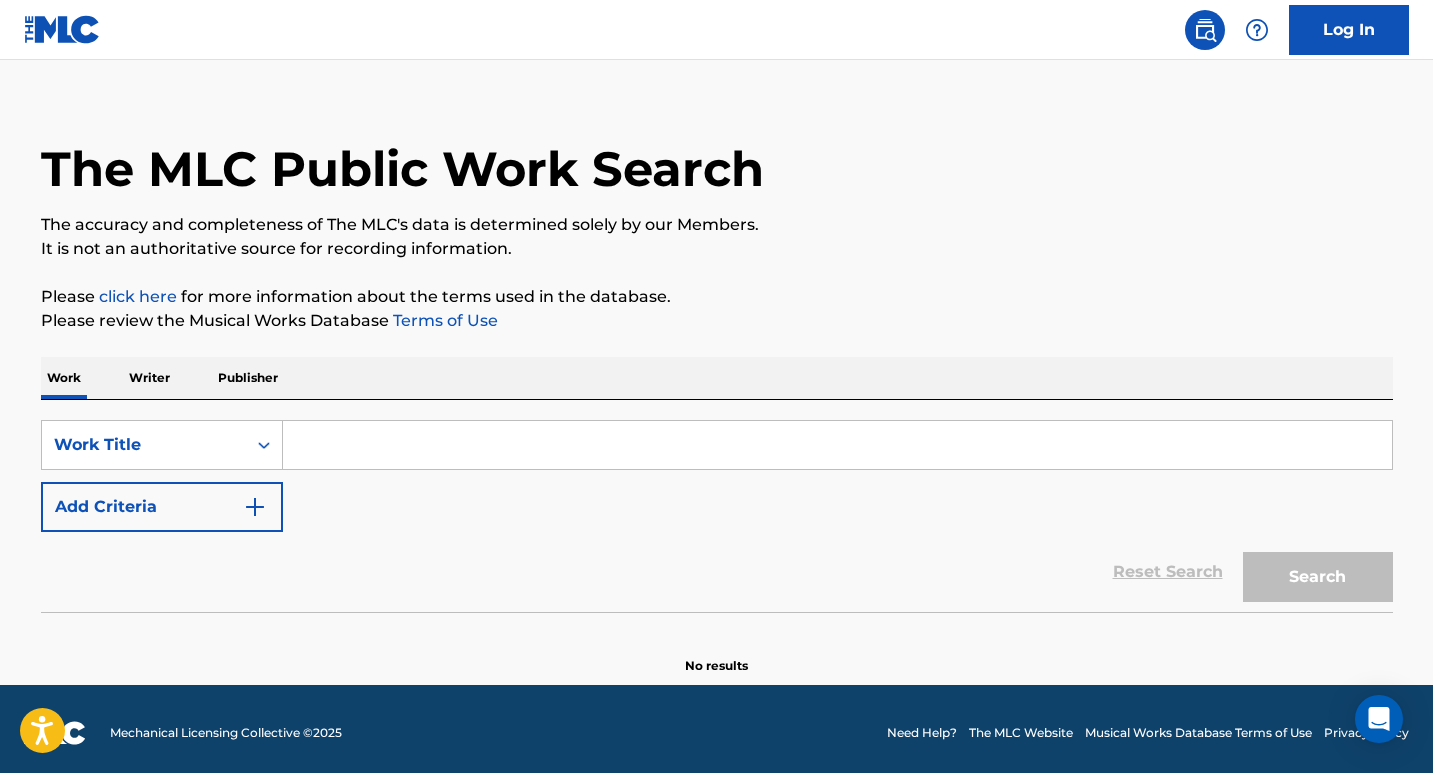 scroll, scrollTop: 33, scrollLeft: 0, axis: vertical 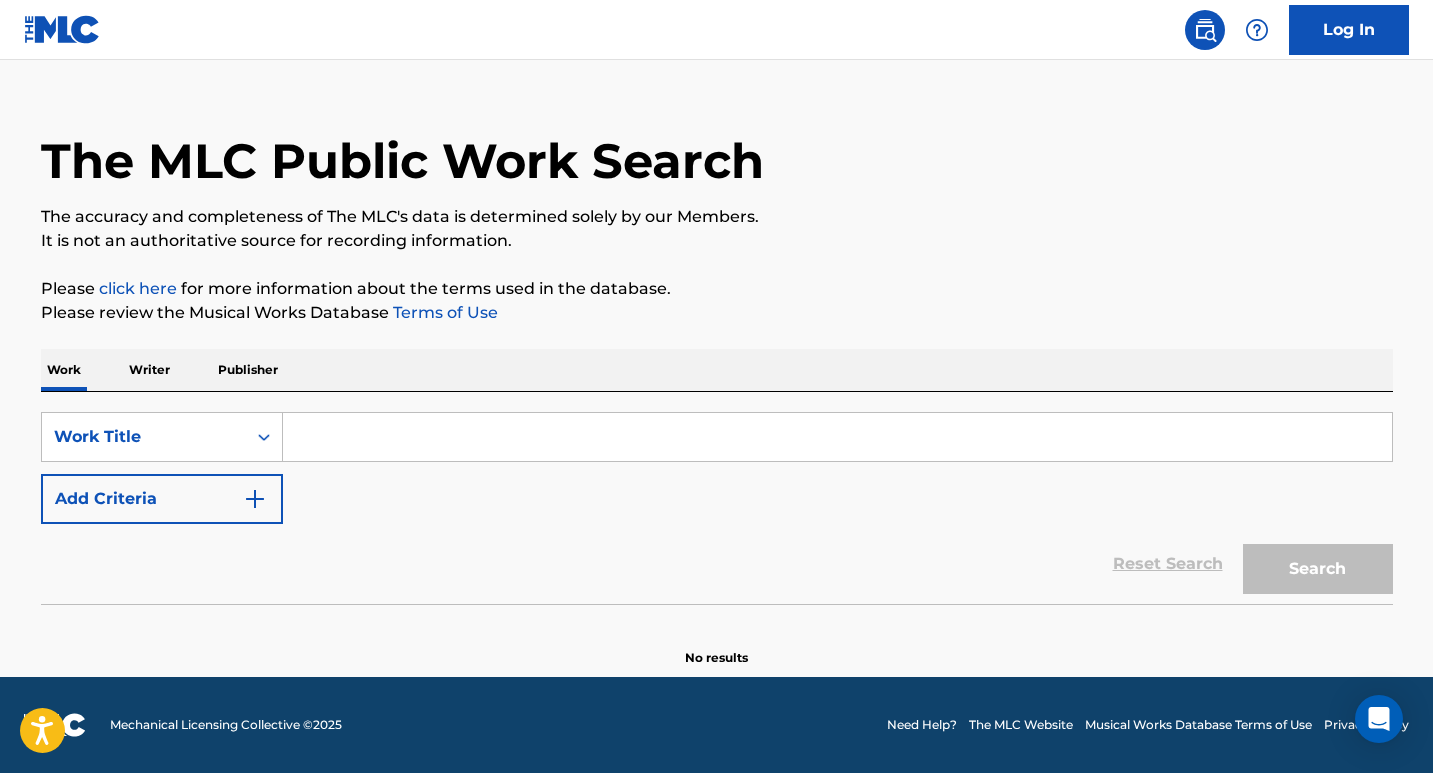 drag, startPoint x: 365, startPoint y: 449, endPoint x: 354, endPoint y: 449, distance: 11 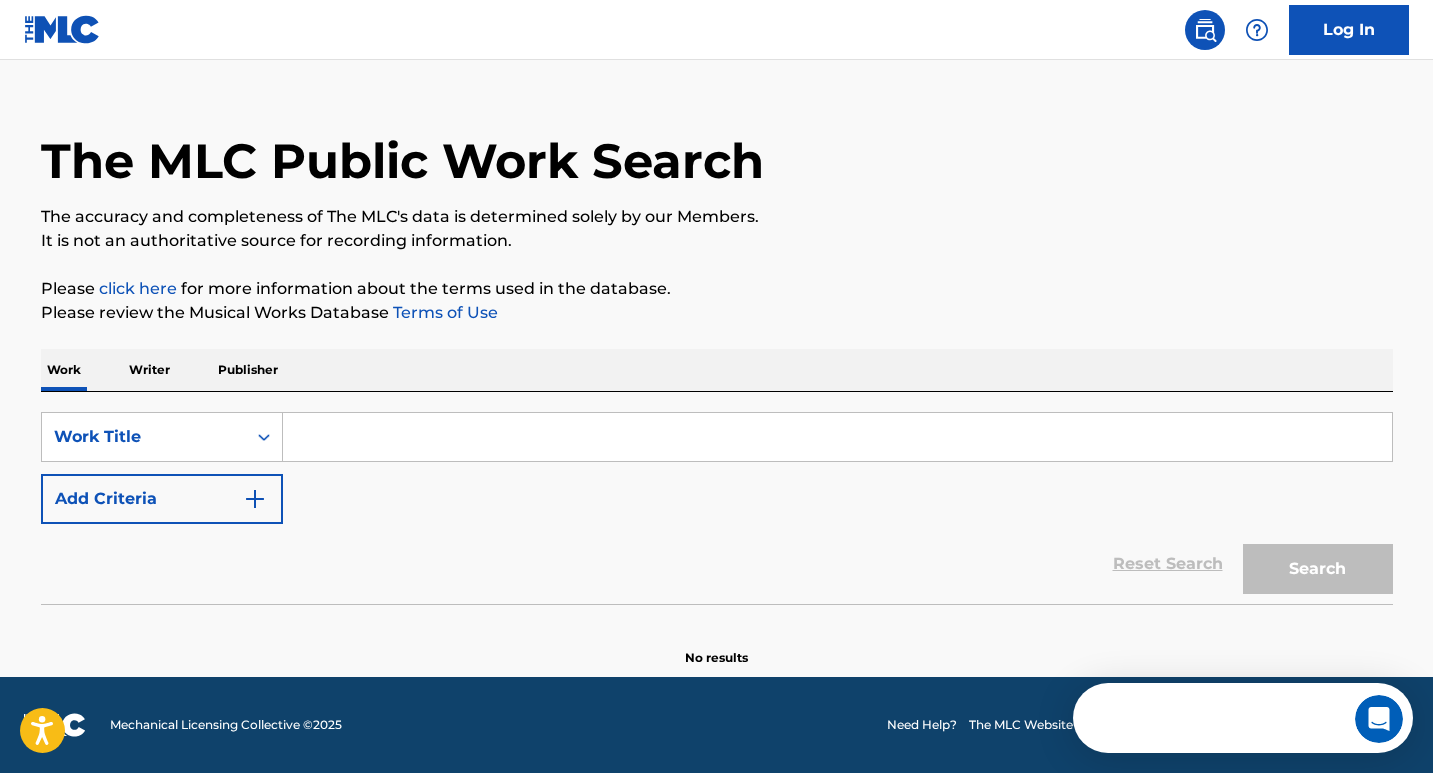 scroll, scrollTop: 0, scrollLeft: 0, axis: both 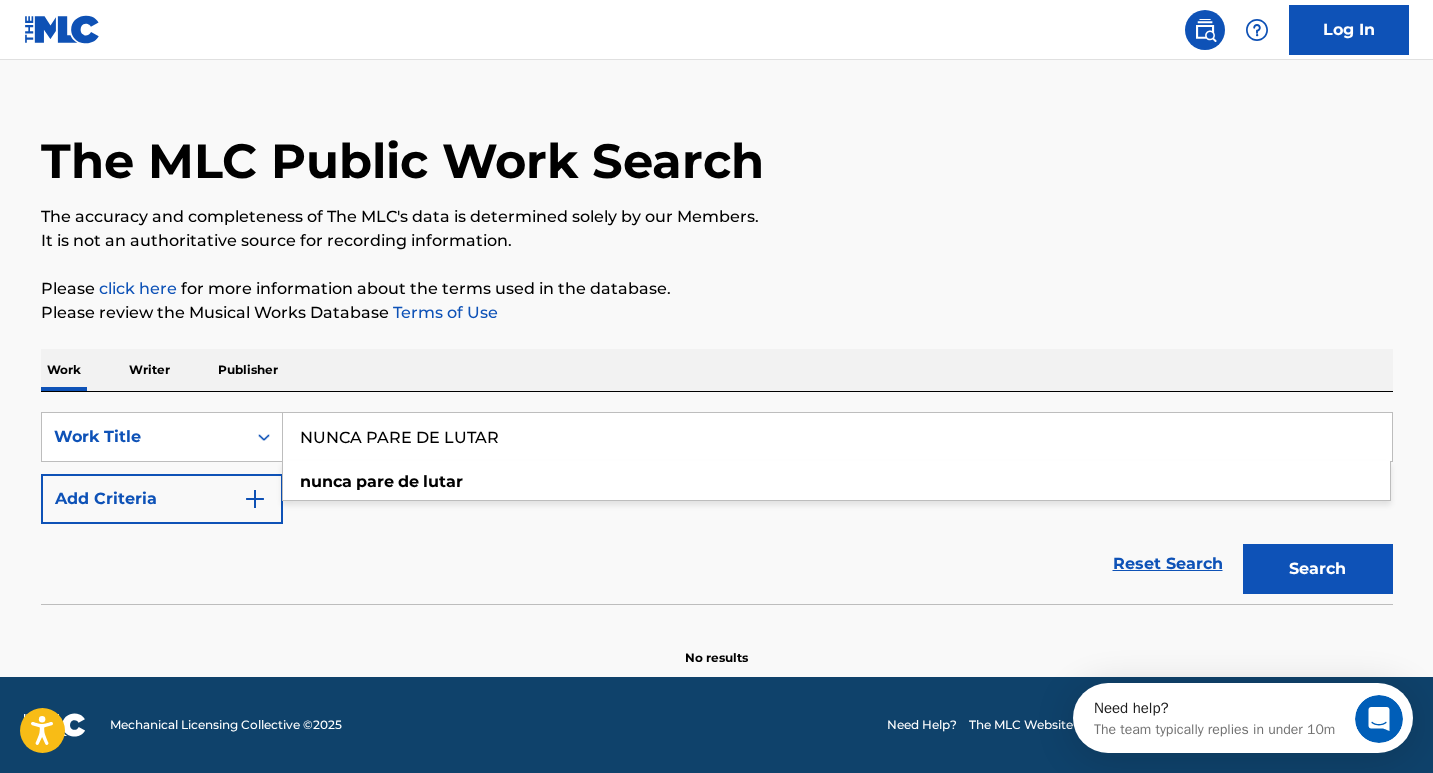 type on "NUNCA PARE DE LUTAR" 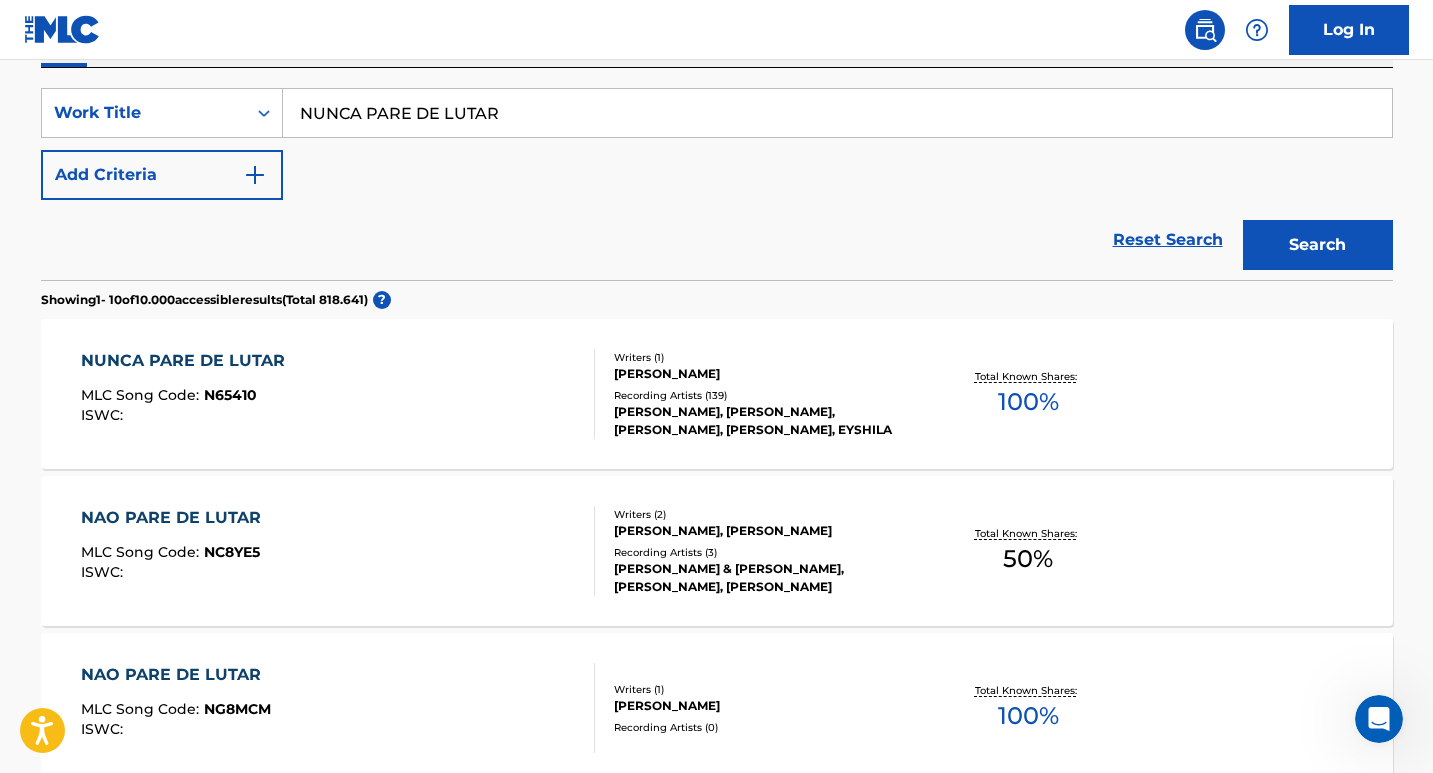 scroll, scrollTop: 333, scrollLeft: 0, axis: vertical 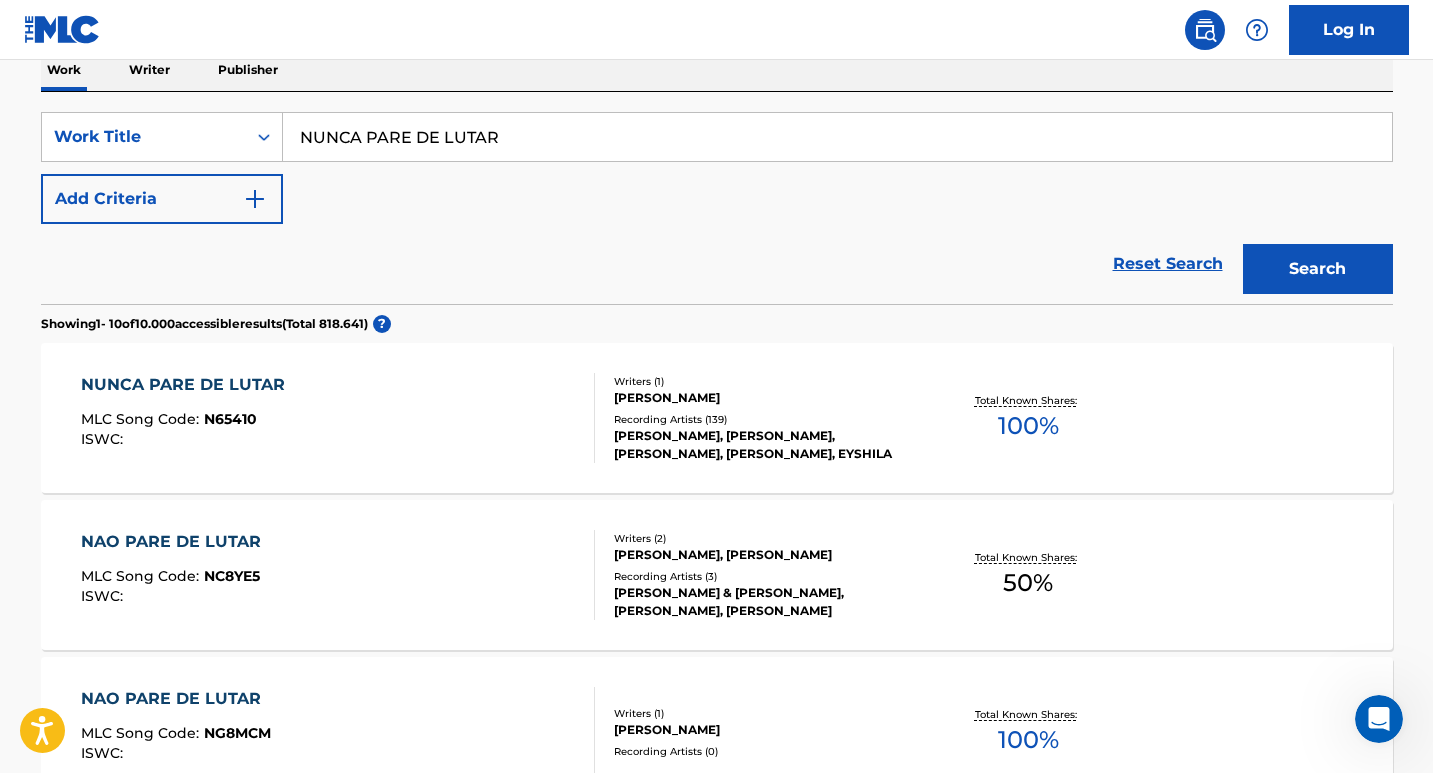 click on "[PERSON_NAME], [PERSON_NAME], [PERSON_NAME], [PERSON_NAME], EYSHILA" at bounding box center [765, 445] 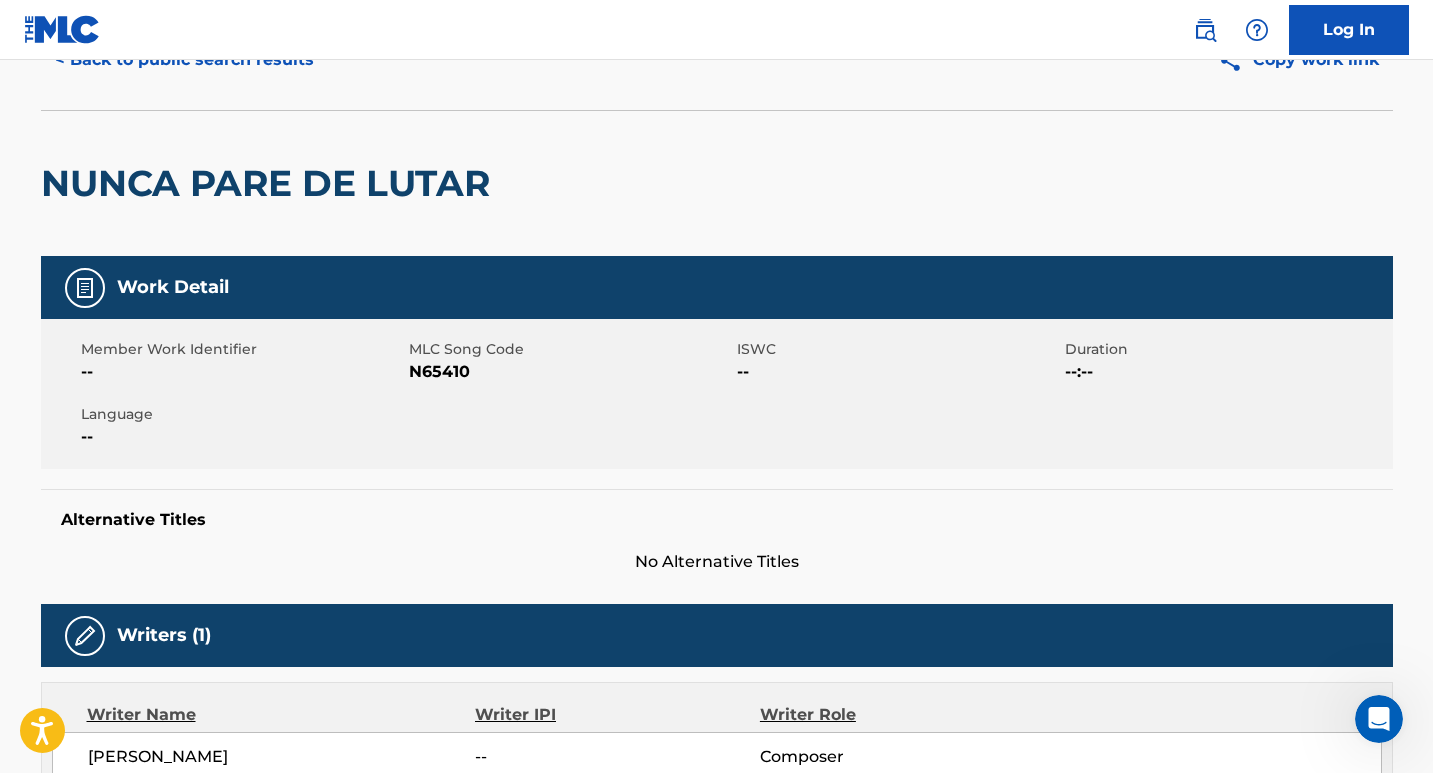 scroll, scrollTop: 300, scrollLeft: 0, axis: vertical 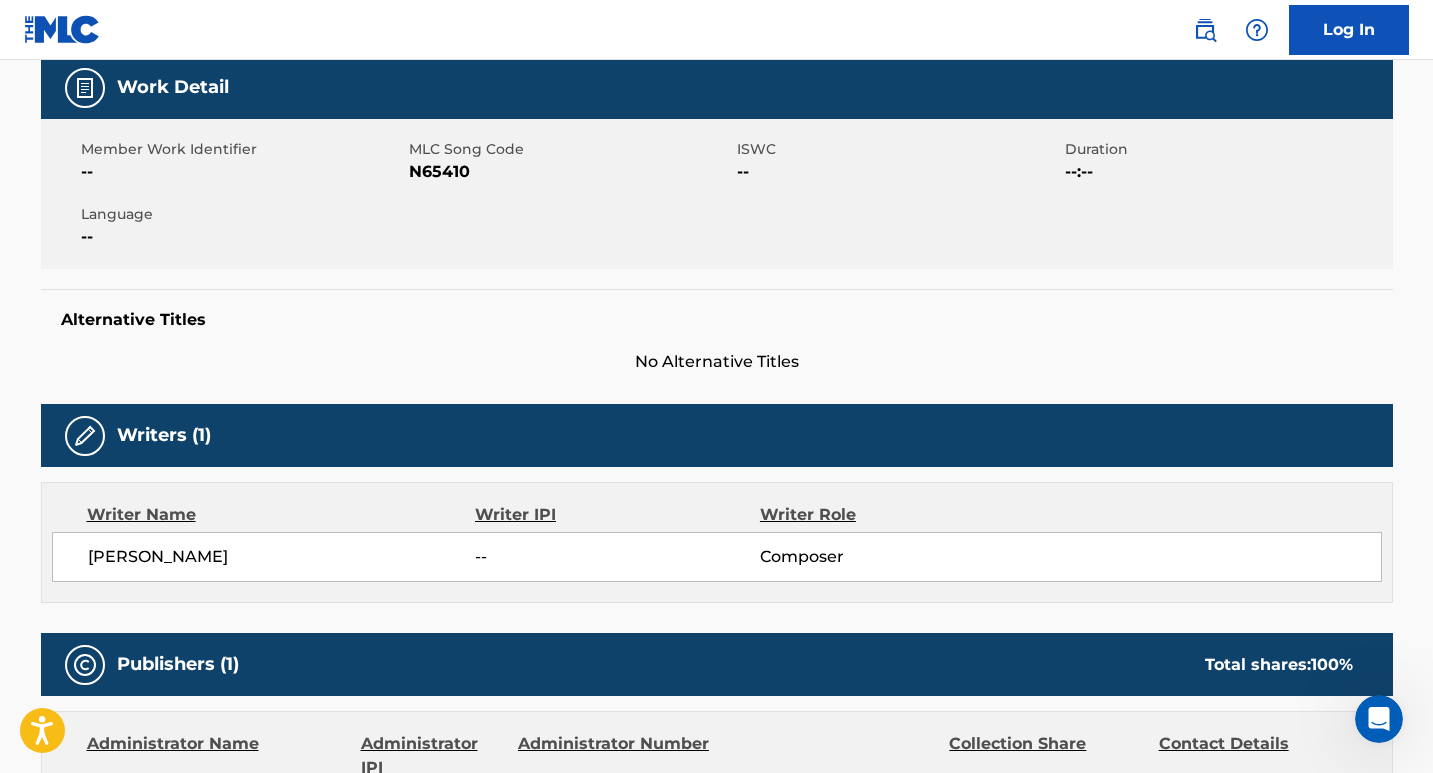 click on "No Alternative Titles" at bounding box center [717, 362] 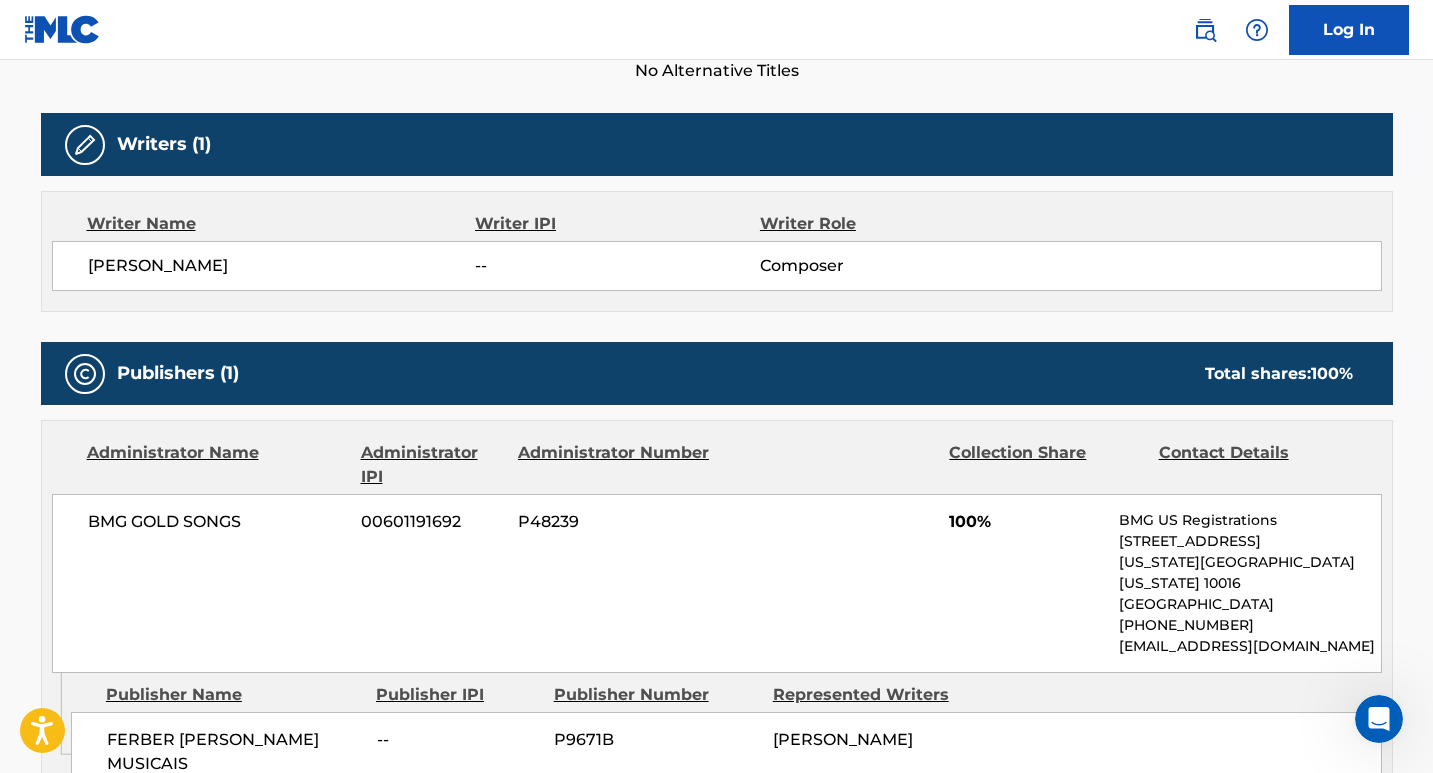 scroll, scrollTop: 600, scrollLeft: 0, axis: vertical 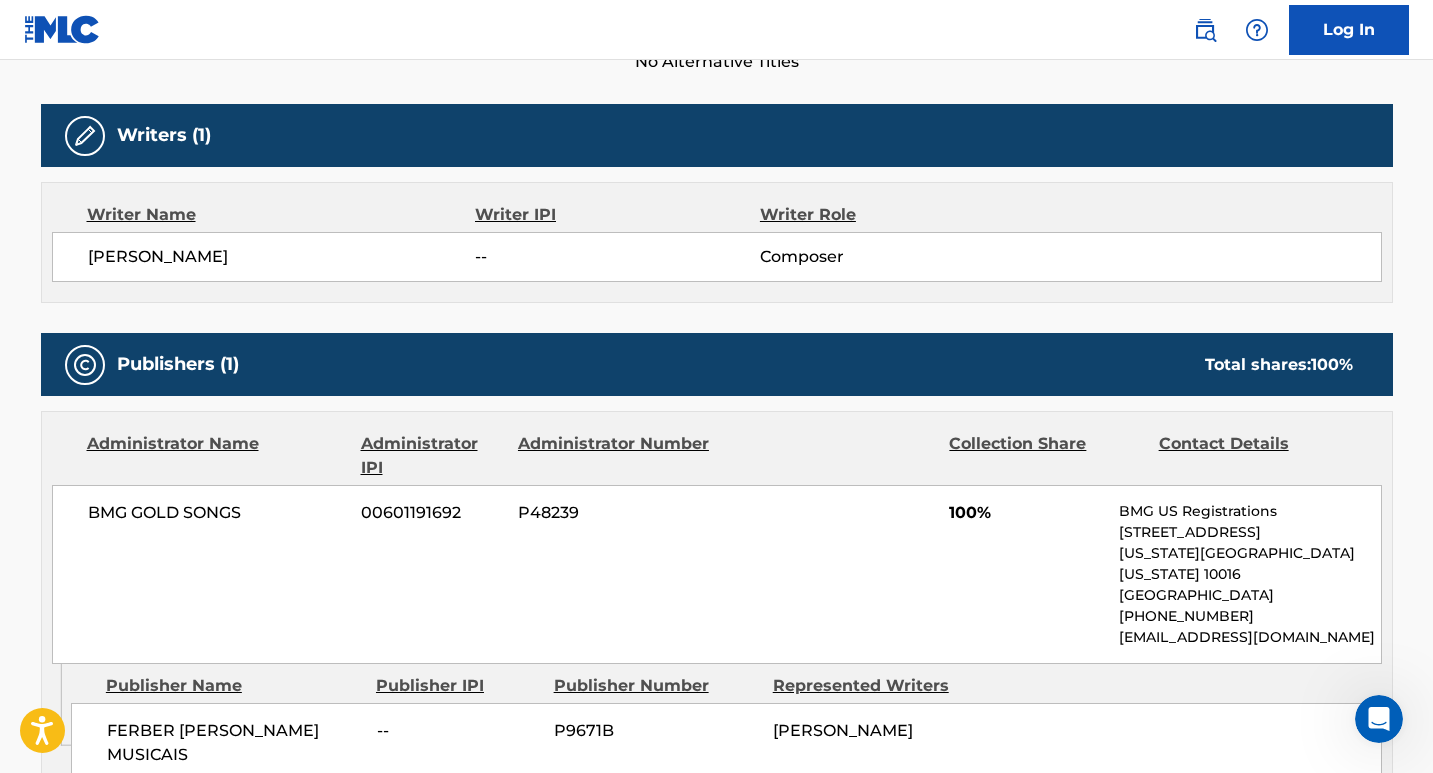 drag, startPoint x: 360, startPoint y: 254, endPoint x: 86, endPoint y: 256, distance: 274.0073 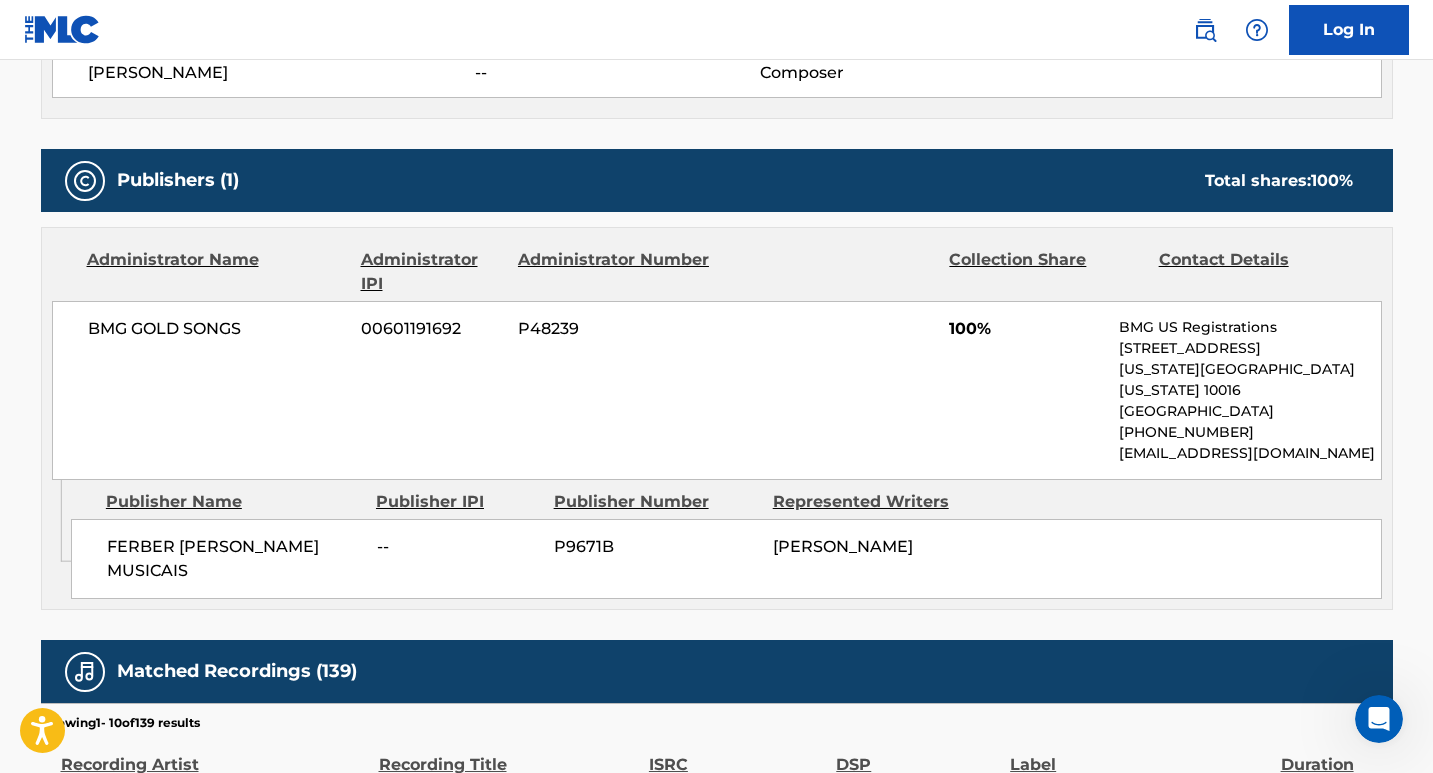 scroll, scrollTop: 810, scrollLeft: 0, axis: vertical 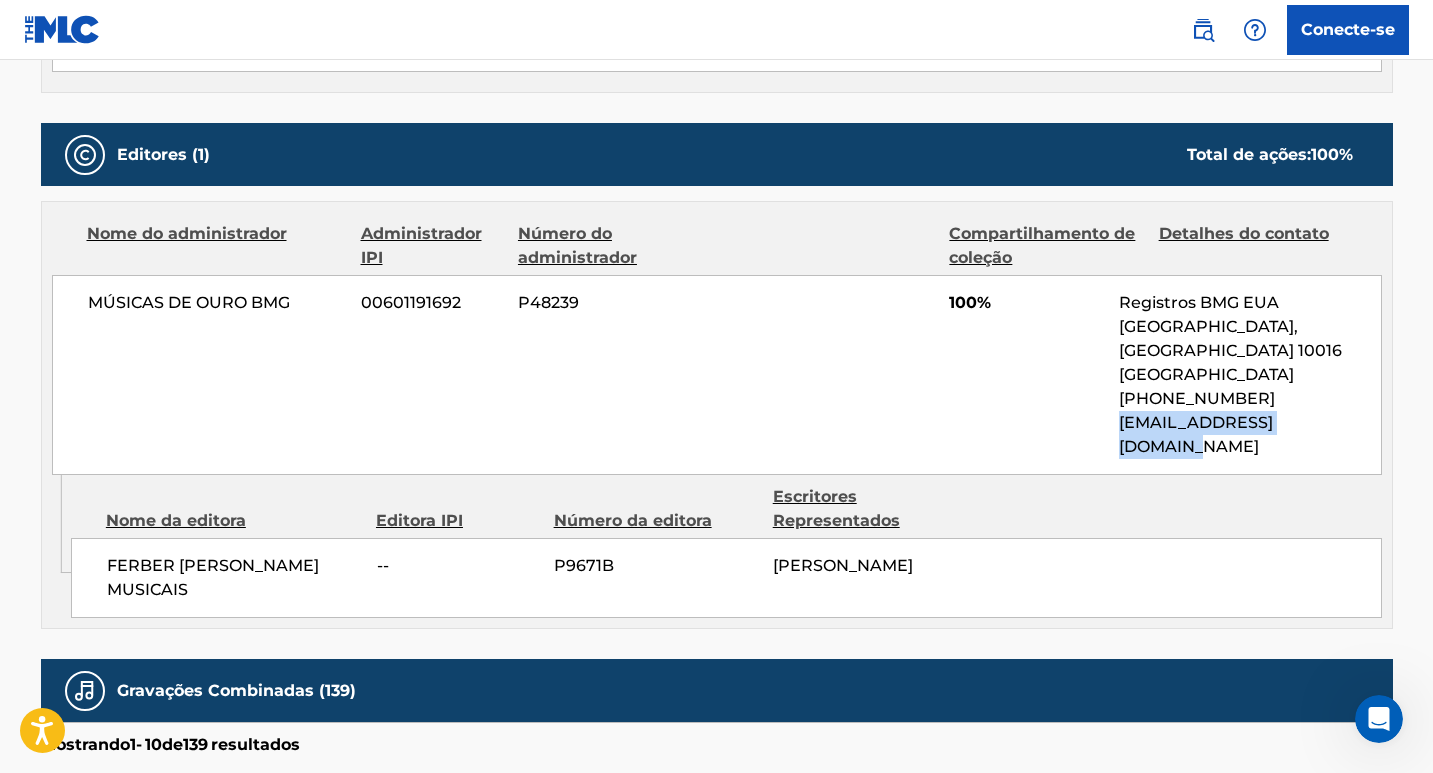 drag, startPoint x: 1428, startPoint y: 404, endPoint x: 1434, endPoint y: 435, distance: 31.575306 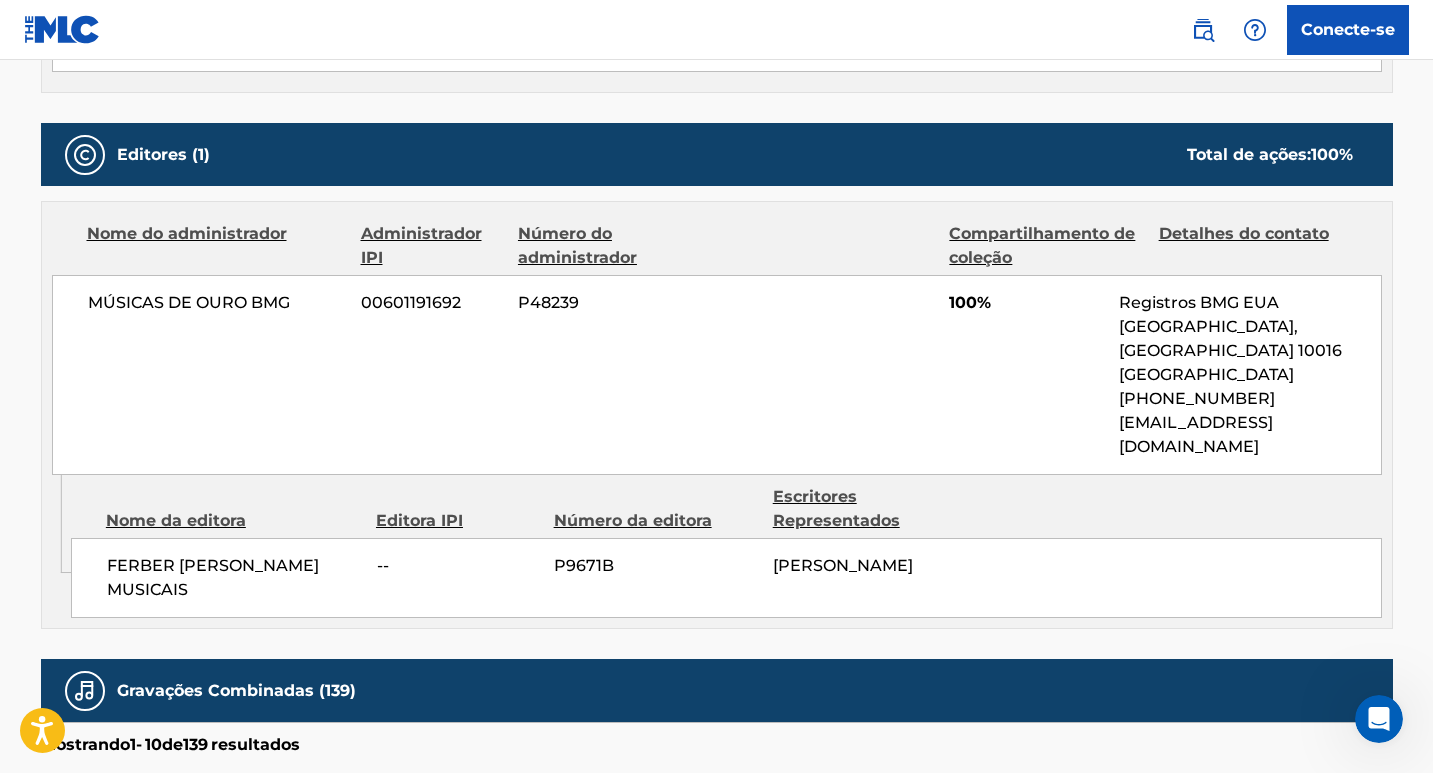 click on "Escritores Representados" at bounding box center [875, 509] 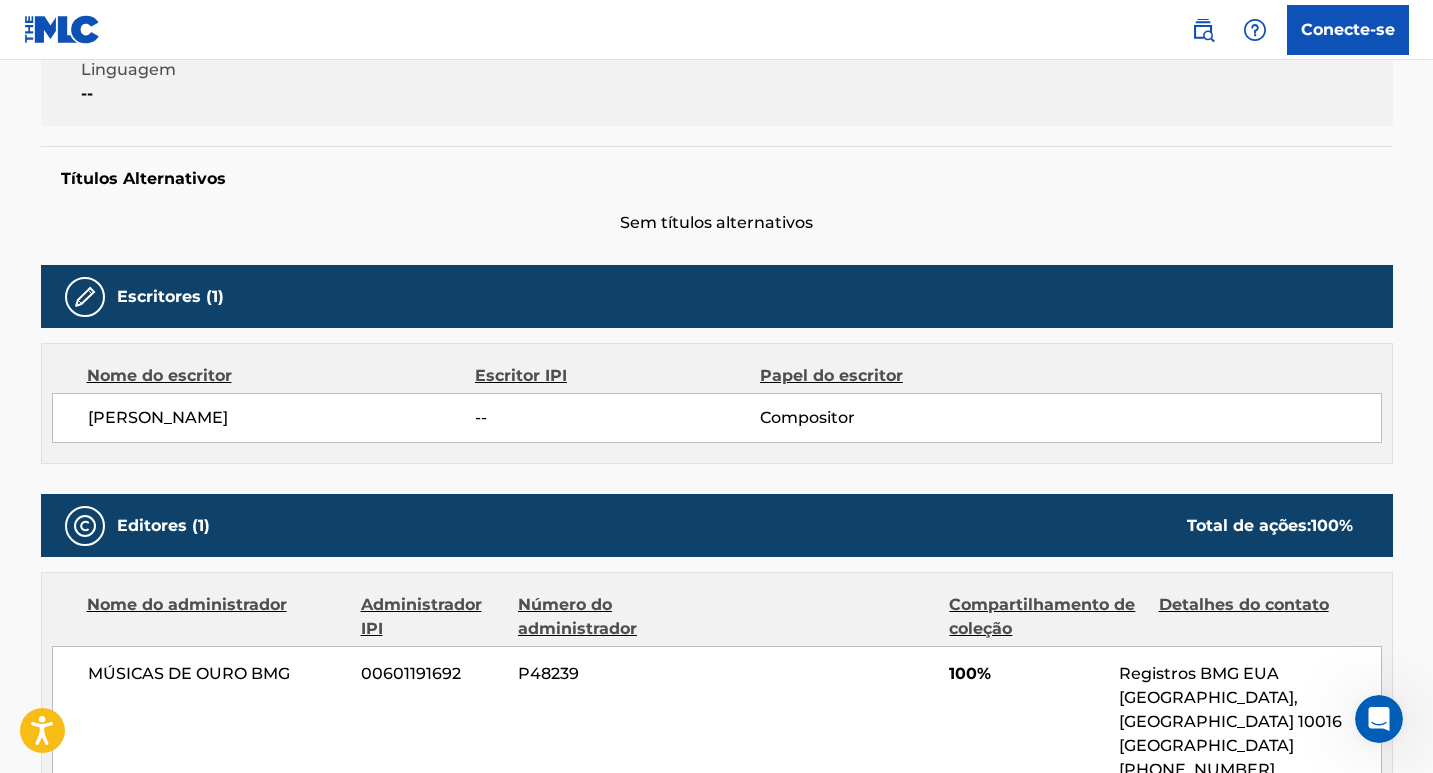 scroll, scrollTop: 444, scrollLeft: 0, axis: vertical 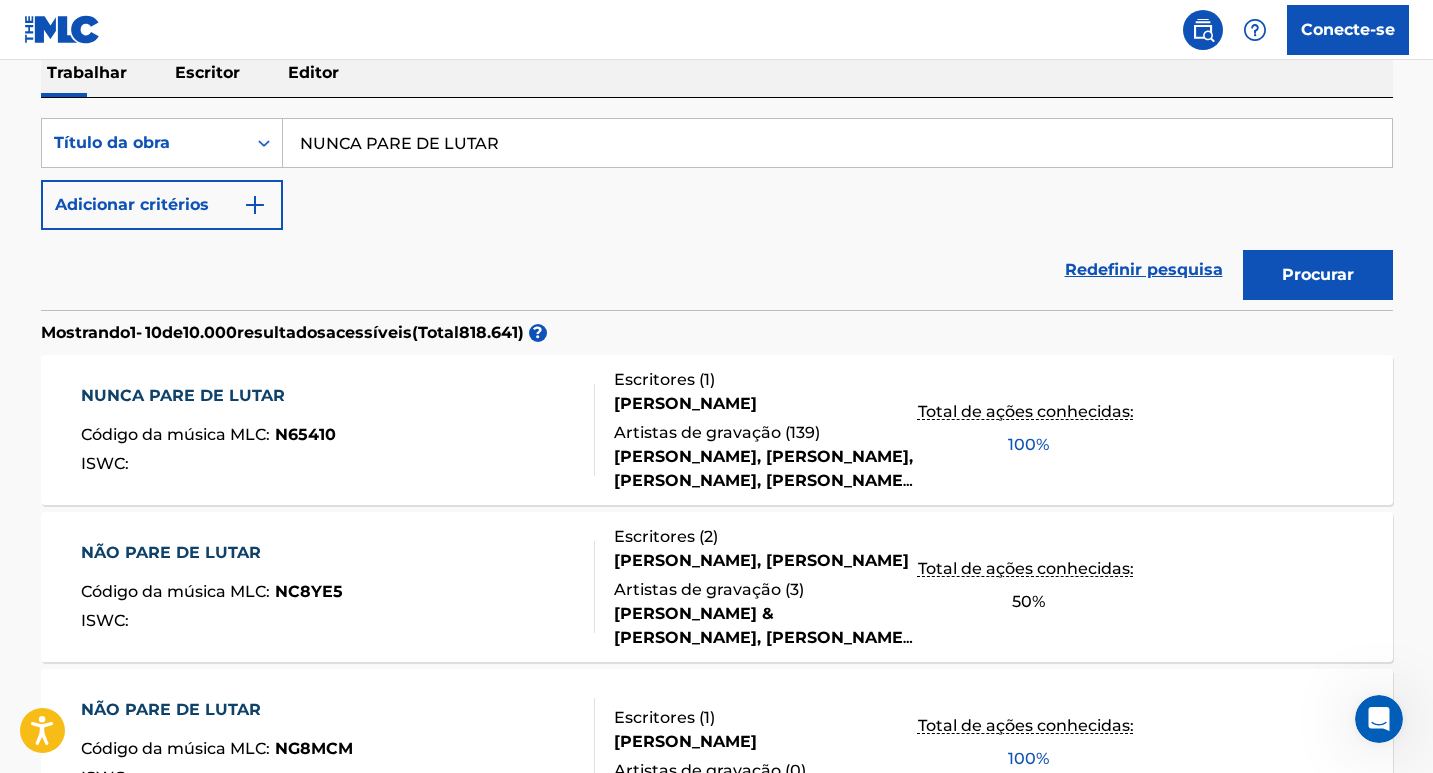 click on "Código da música MLC" at bounding box center [173, 434] 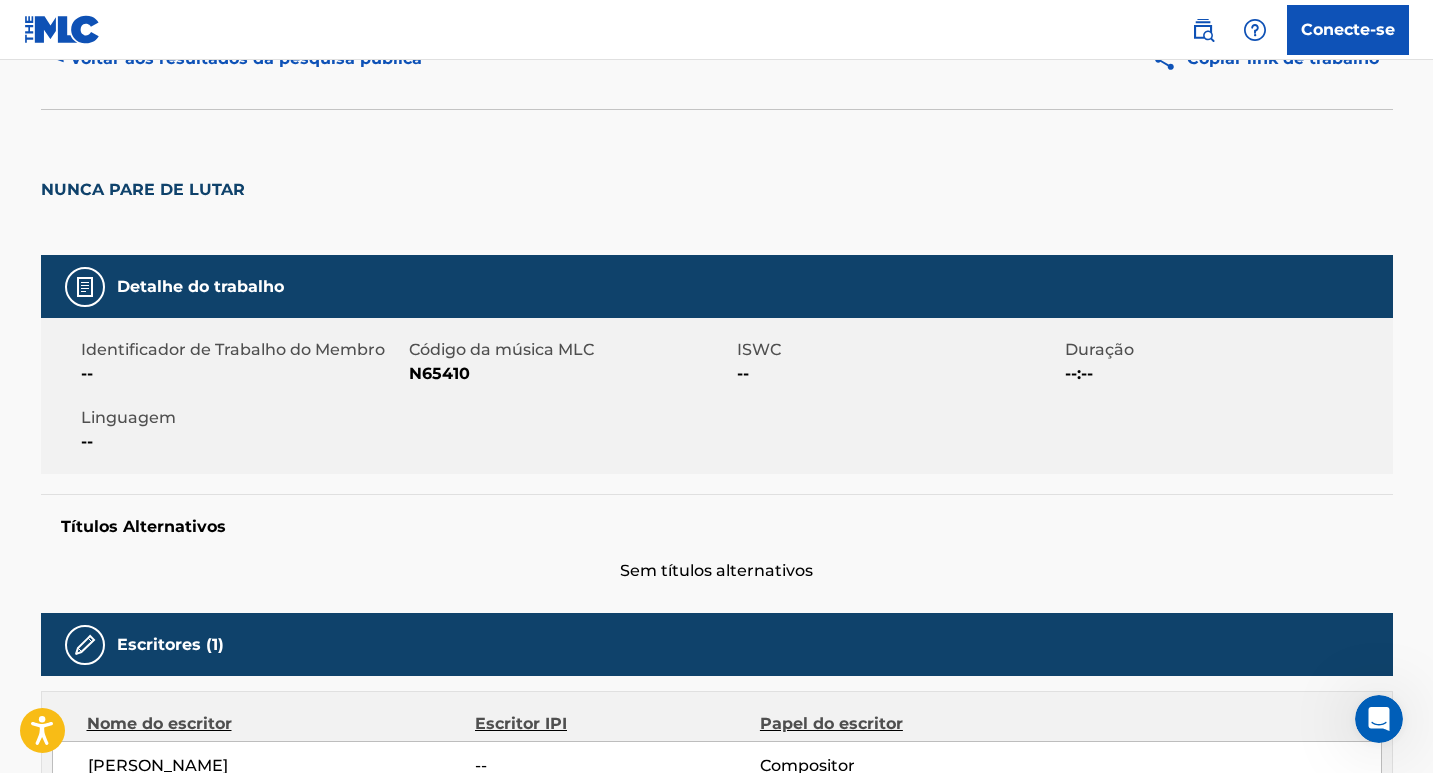 scroll, scrollTop: 300, scrollLeft: 0, axis: vertical 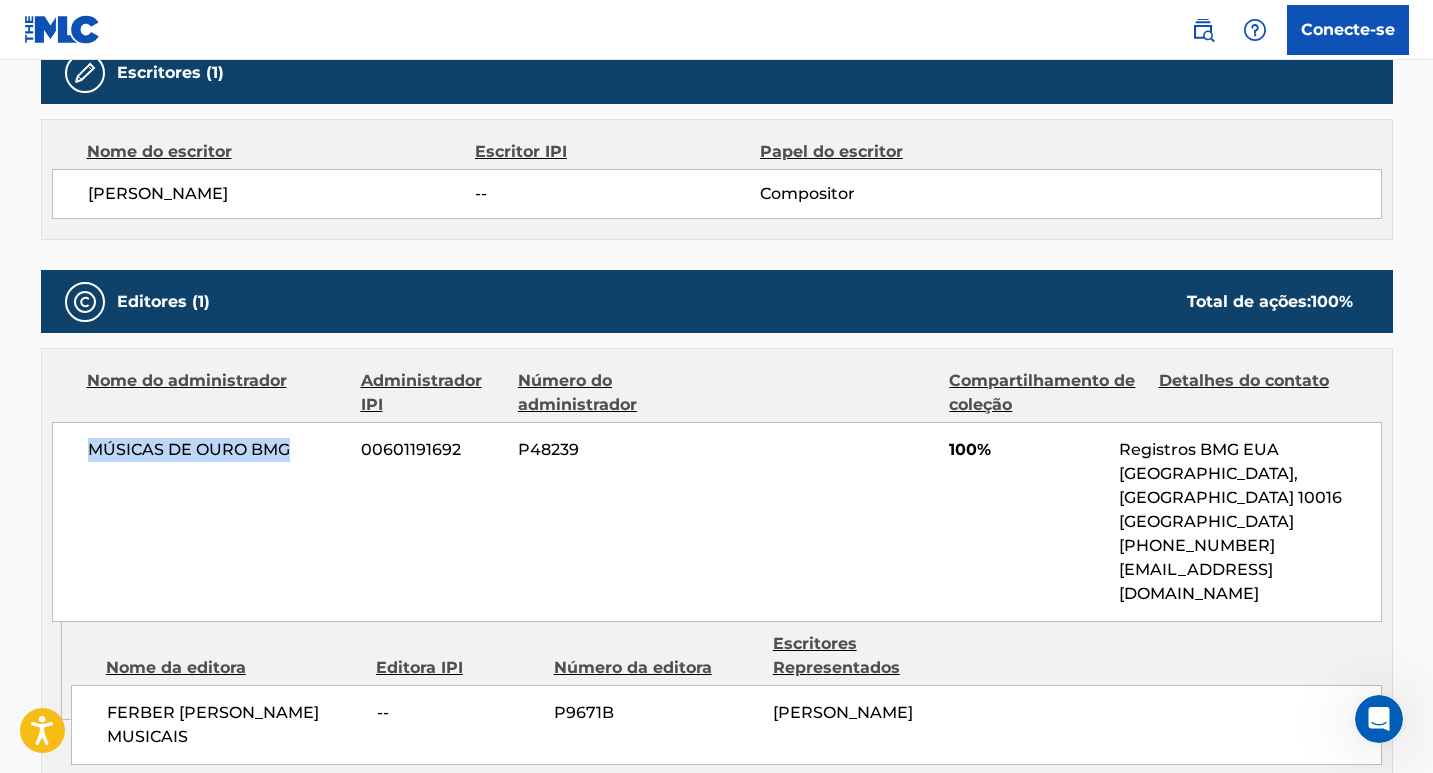 drag, startPoint x: 82, startPoint y: 443, endPoint x: 288, endPoint y: 435, distance: 206.15529 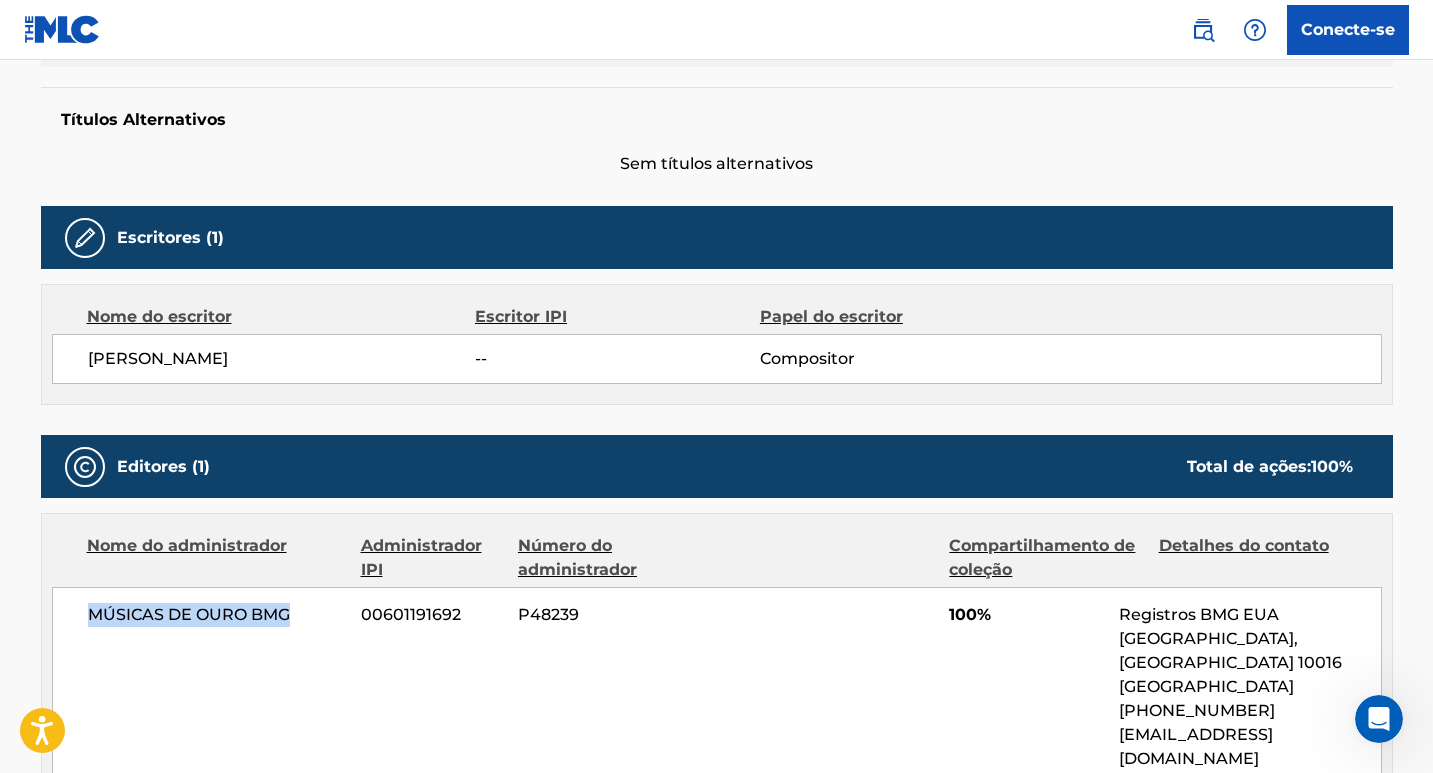 scroll, scrollTop: 473, scrollLeft: 0, axis: vertical 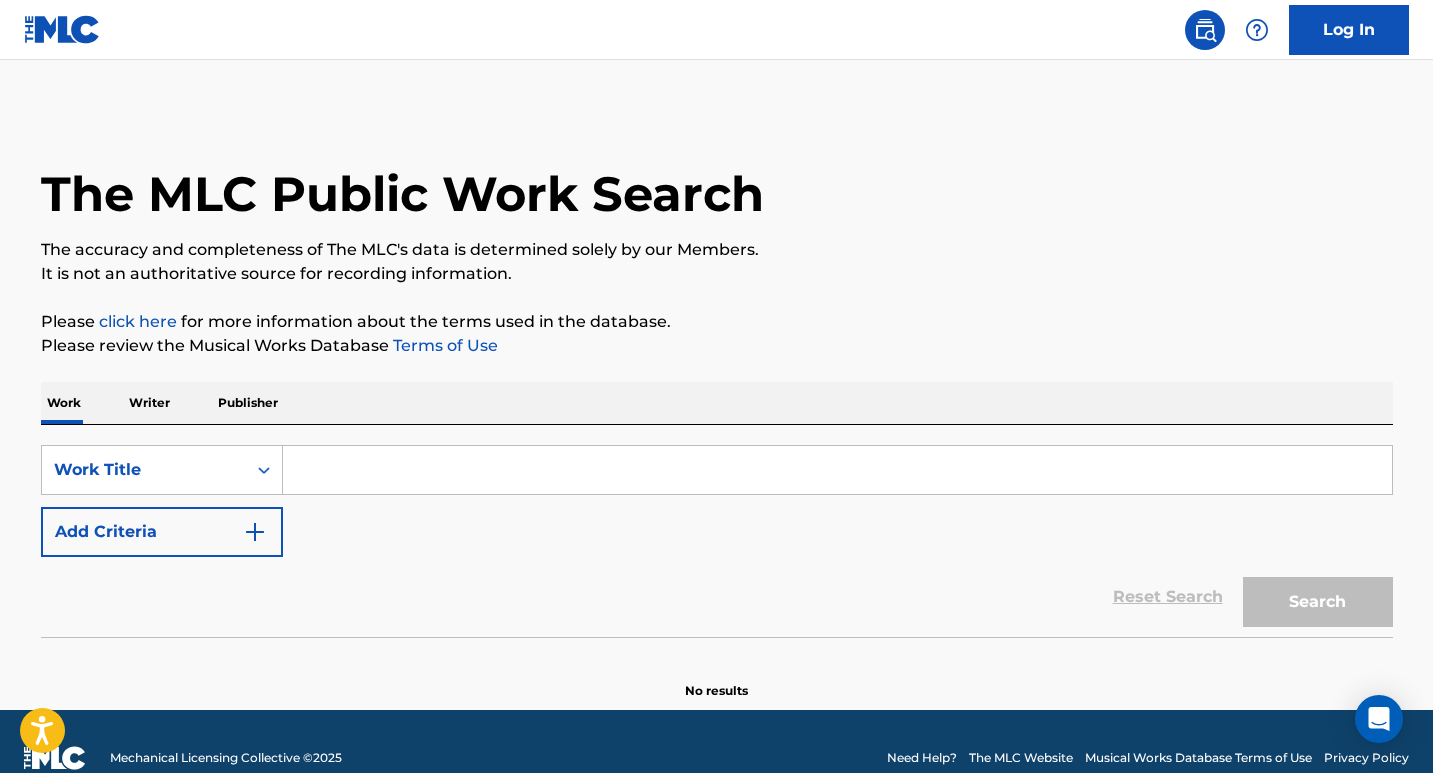 click at bounding box center (837, 470) 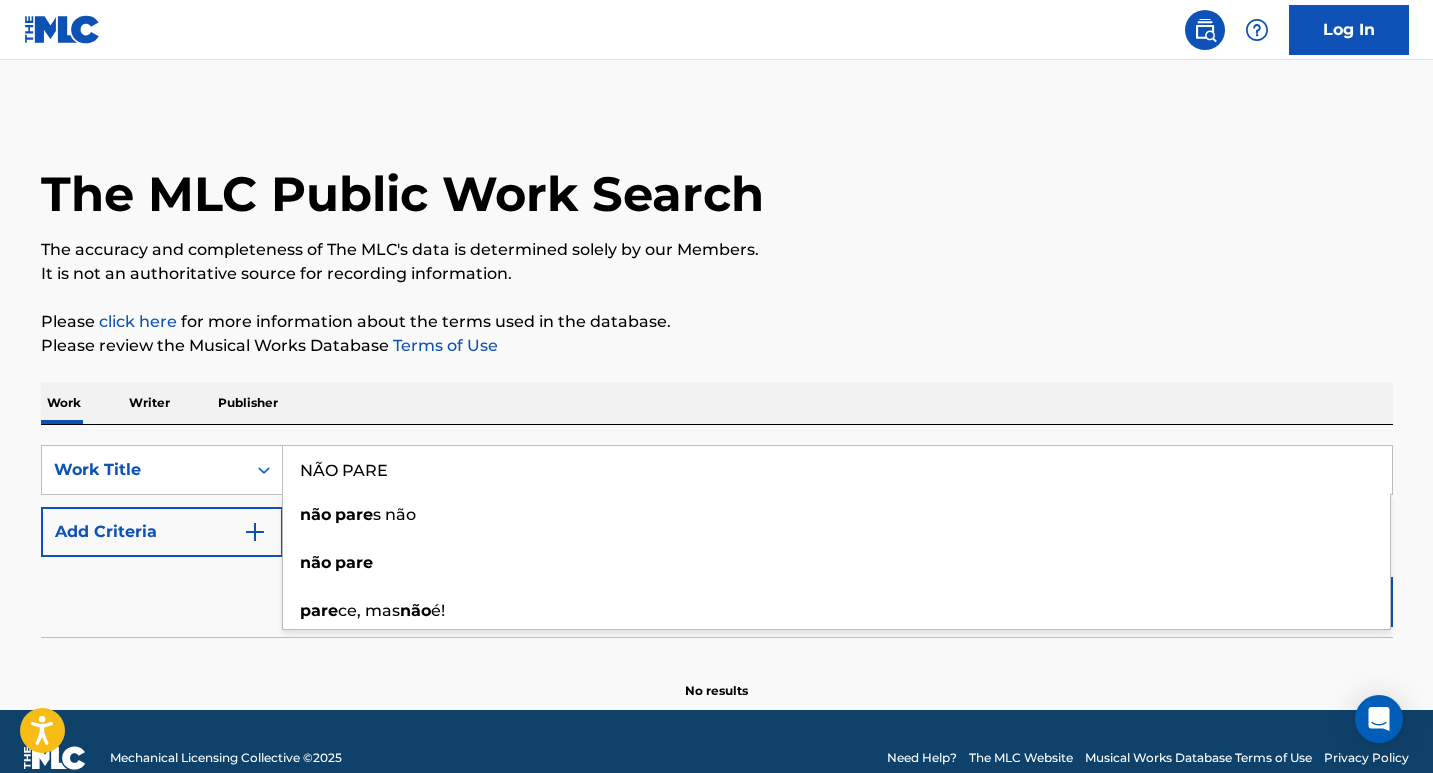 type on "NÃO PARE" 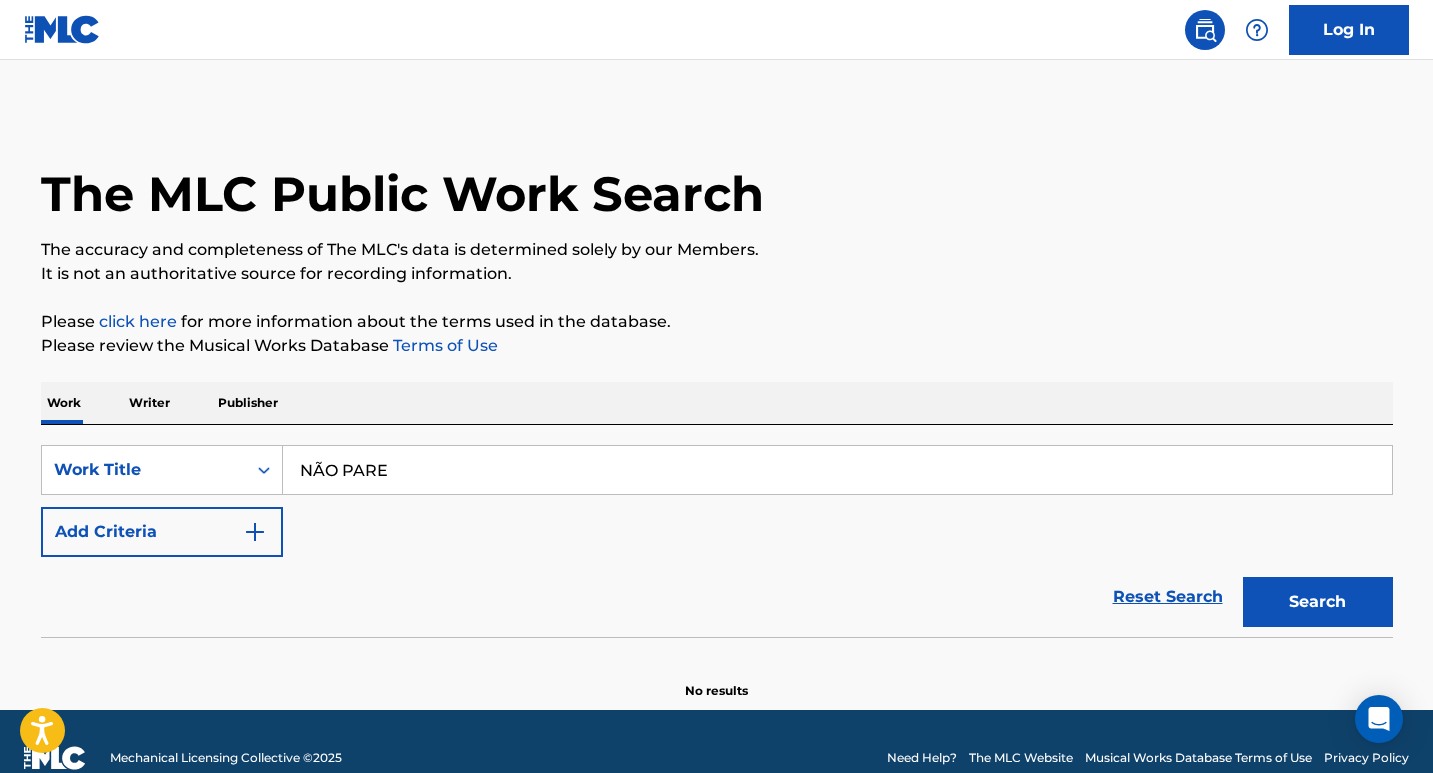 click on "Search" at bounding box center (1318, 602) 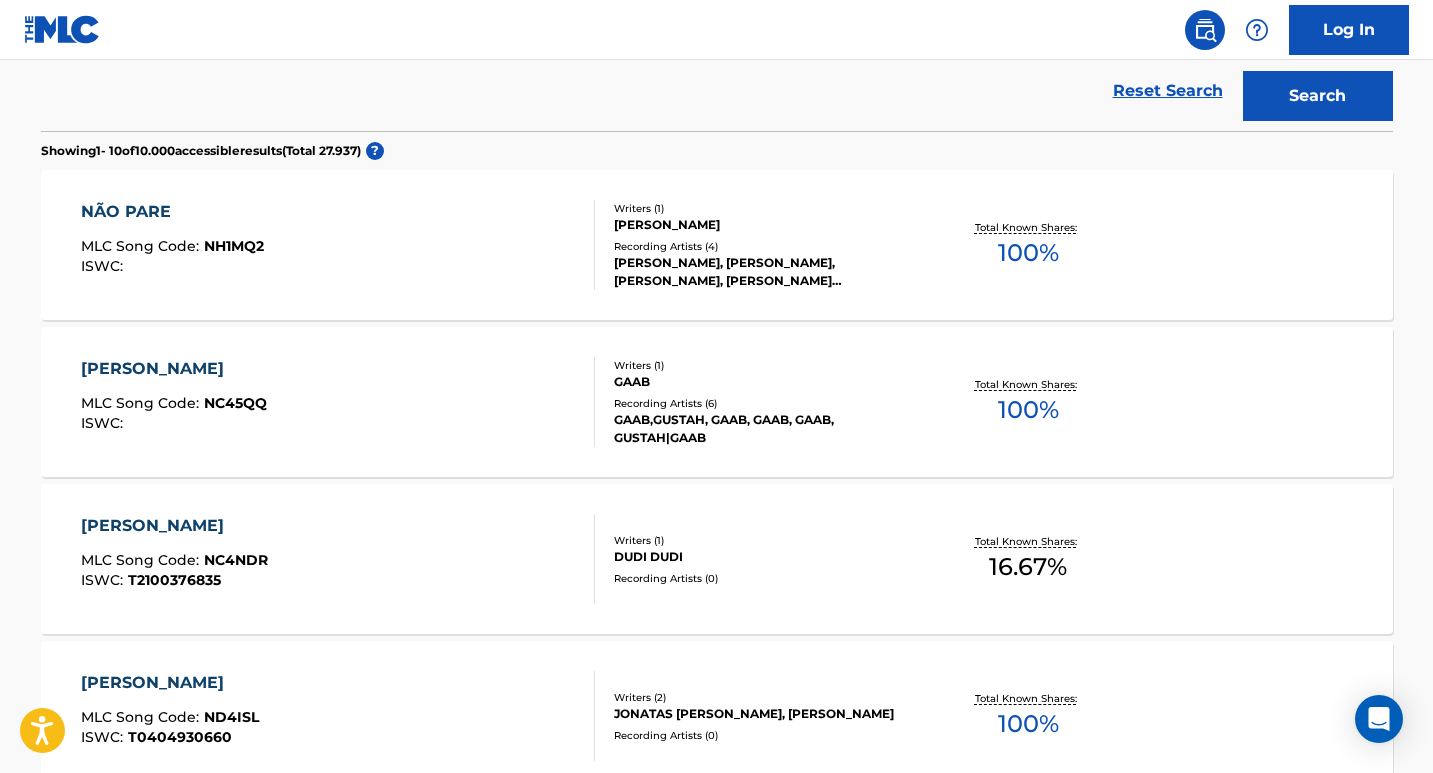 scroll, scrollTop: 600, scrollLeft: 0, axis: vertical 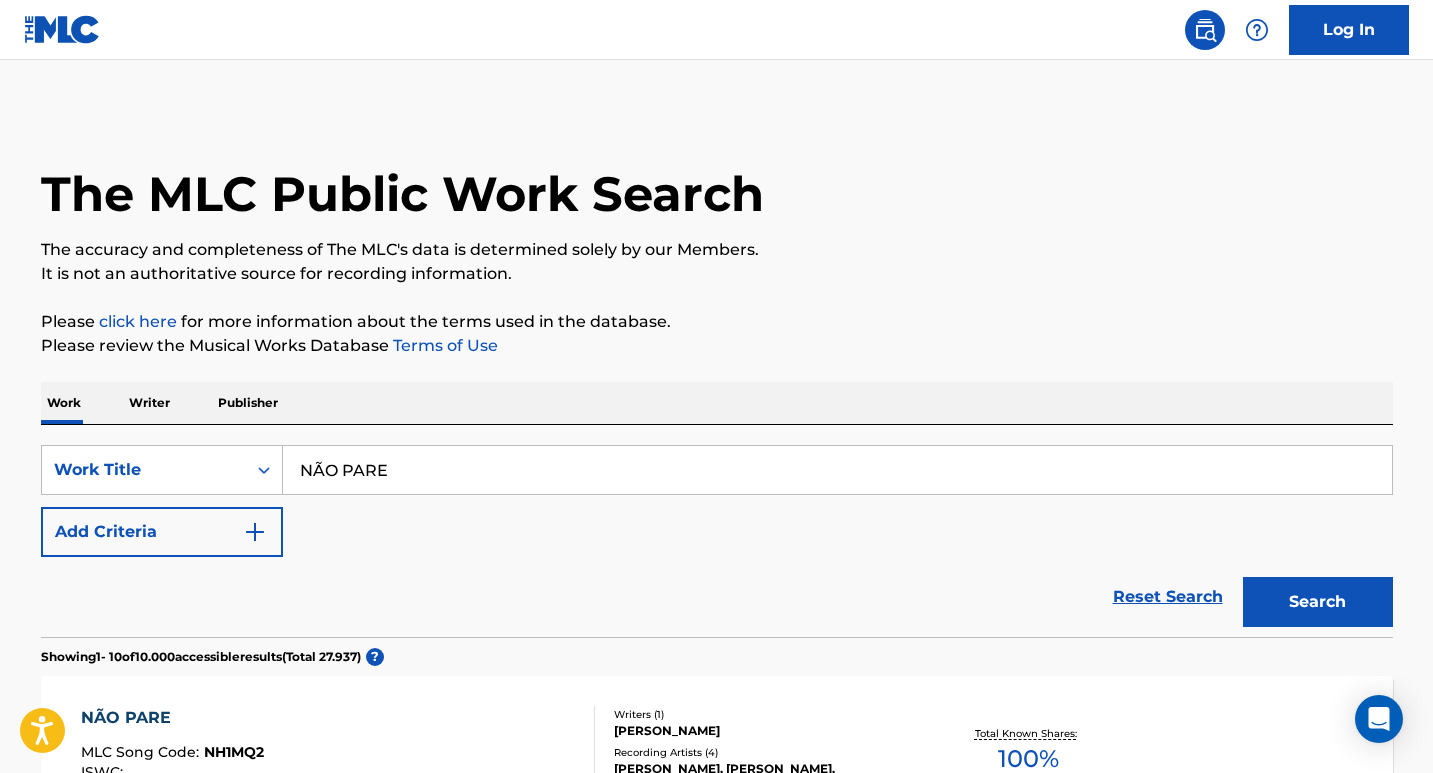 click on "NÃO PARE" at bounding box center (837, 470) 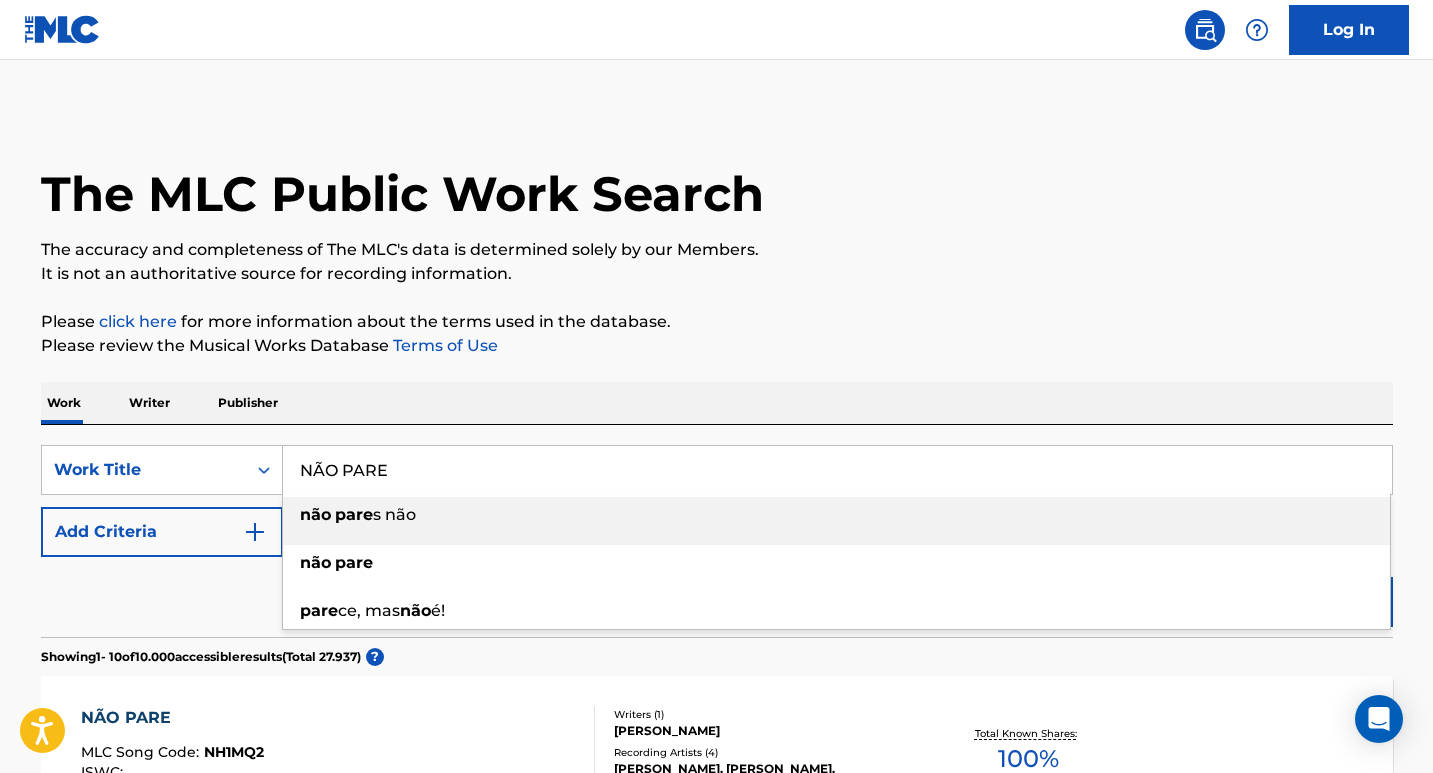 click on "NÃO PARE" at bounding box center (837, 470) 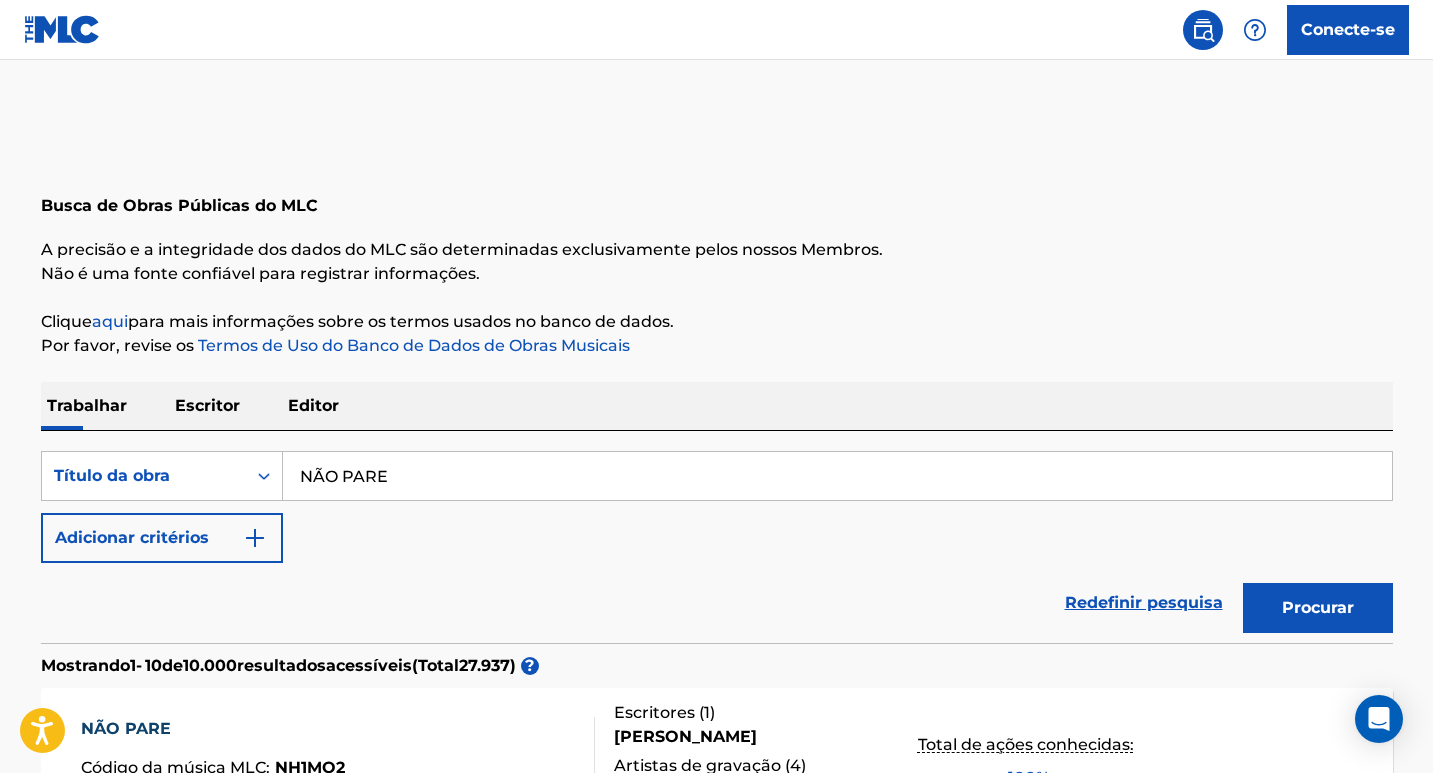drag, startPoint x: 189, startPoint y: 397, endPoint x: 219, endPoint y: 401, distance: 30.265491 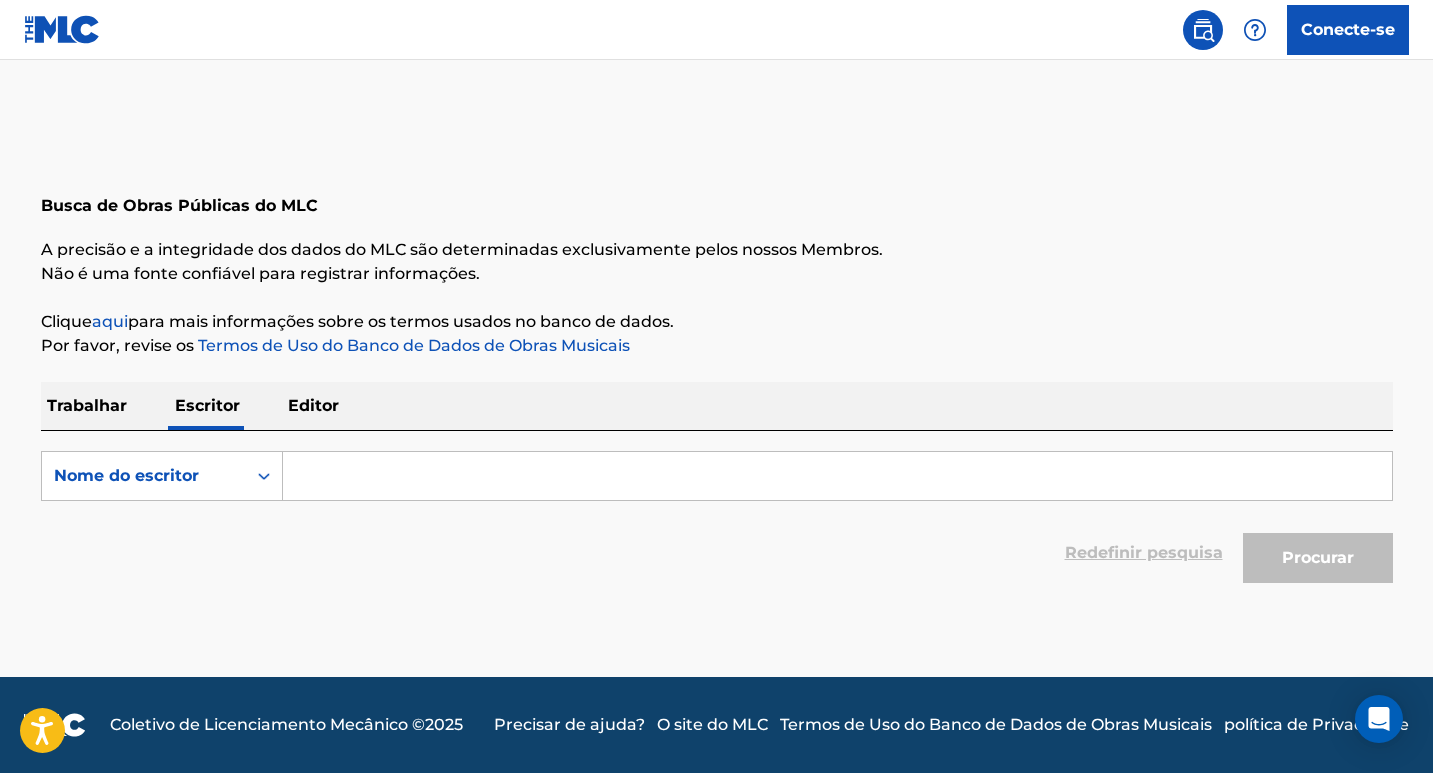 click at bounding box center [837, 476] 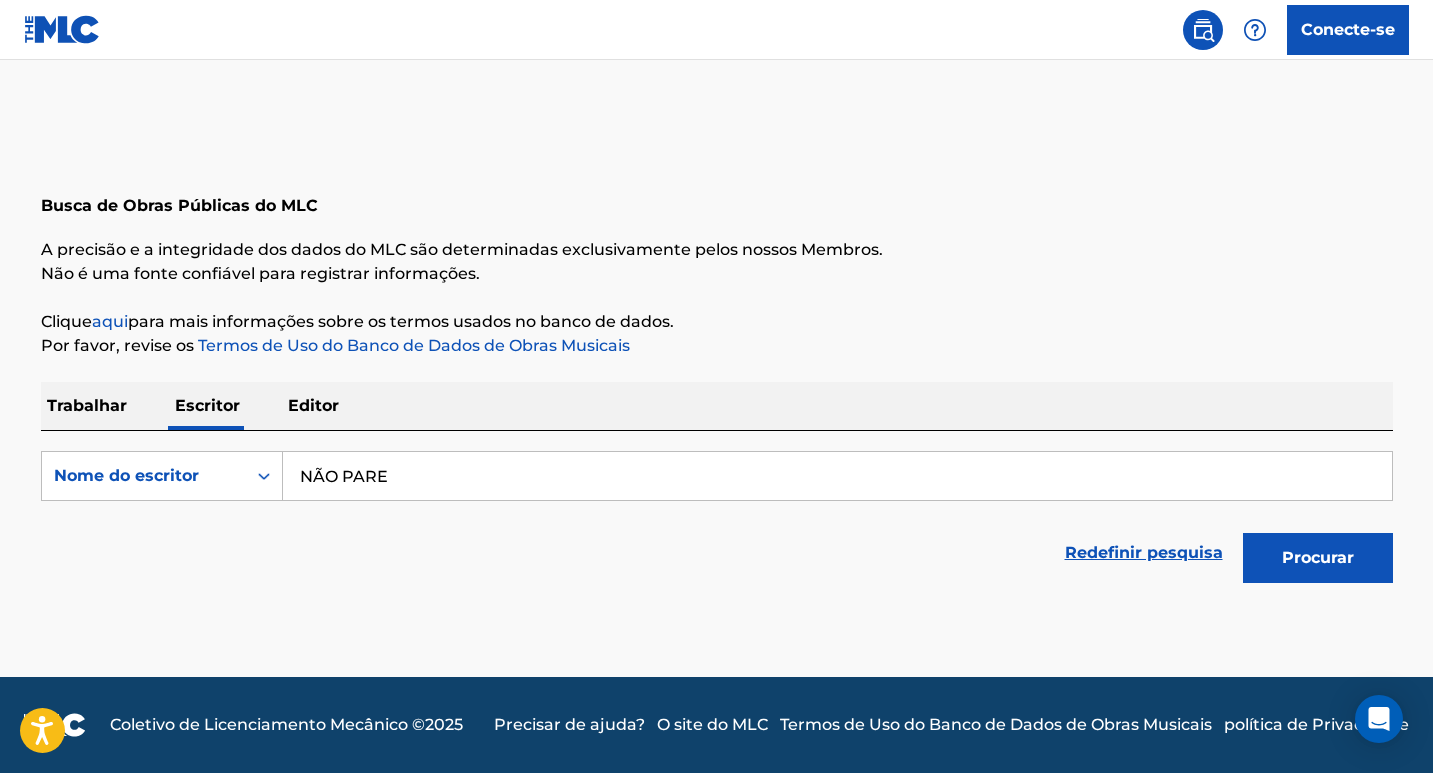 type on "NÃO PARE" 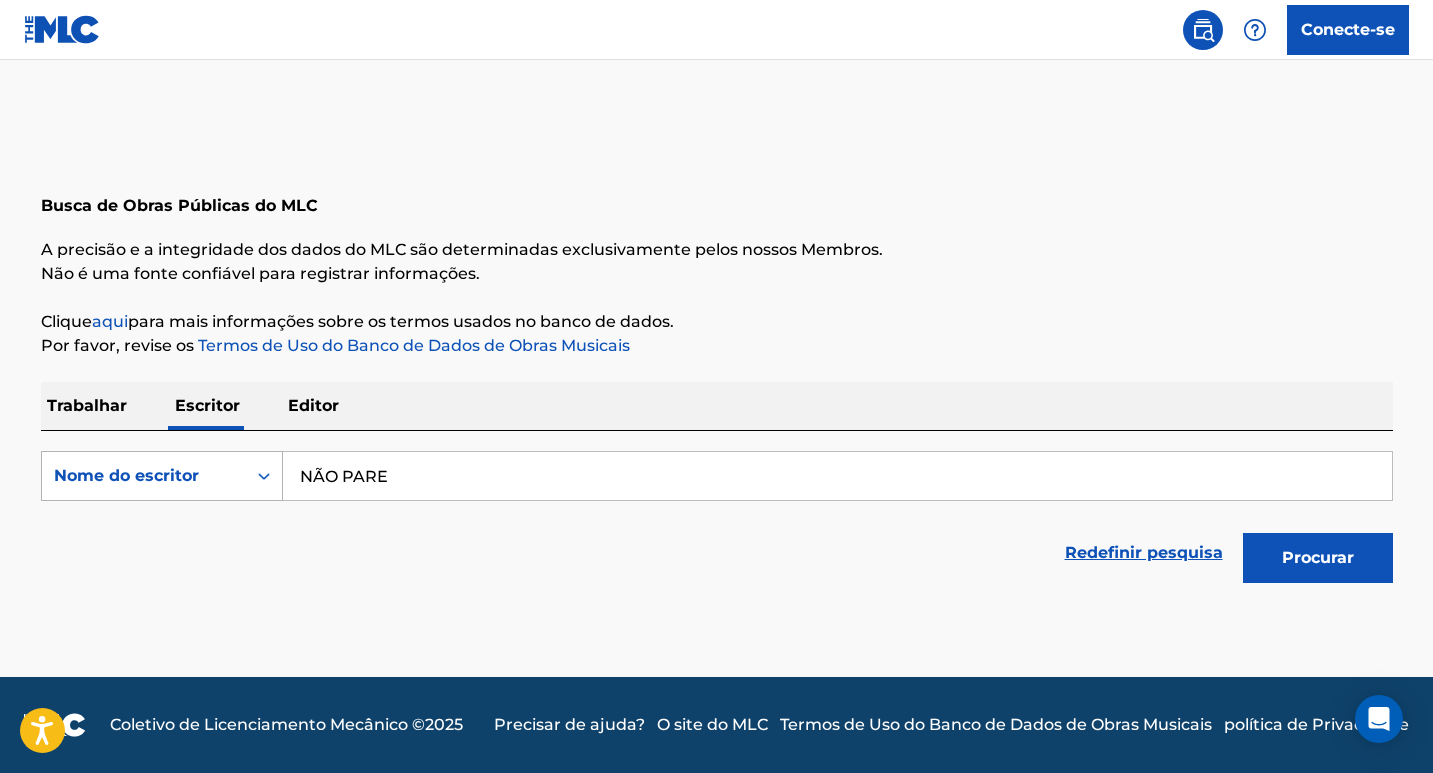 drag, startPoint x: 391, startPoint y: 482, endPoint x: 95, endPoint y: 451, distance: 297.6189 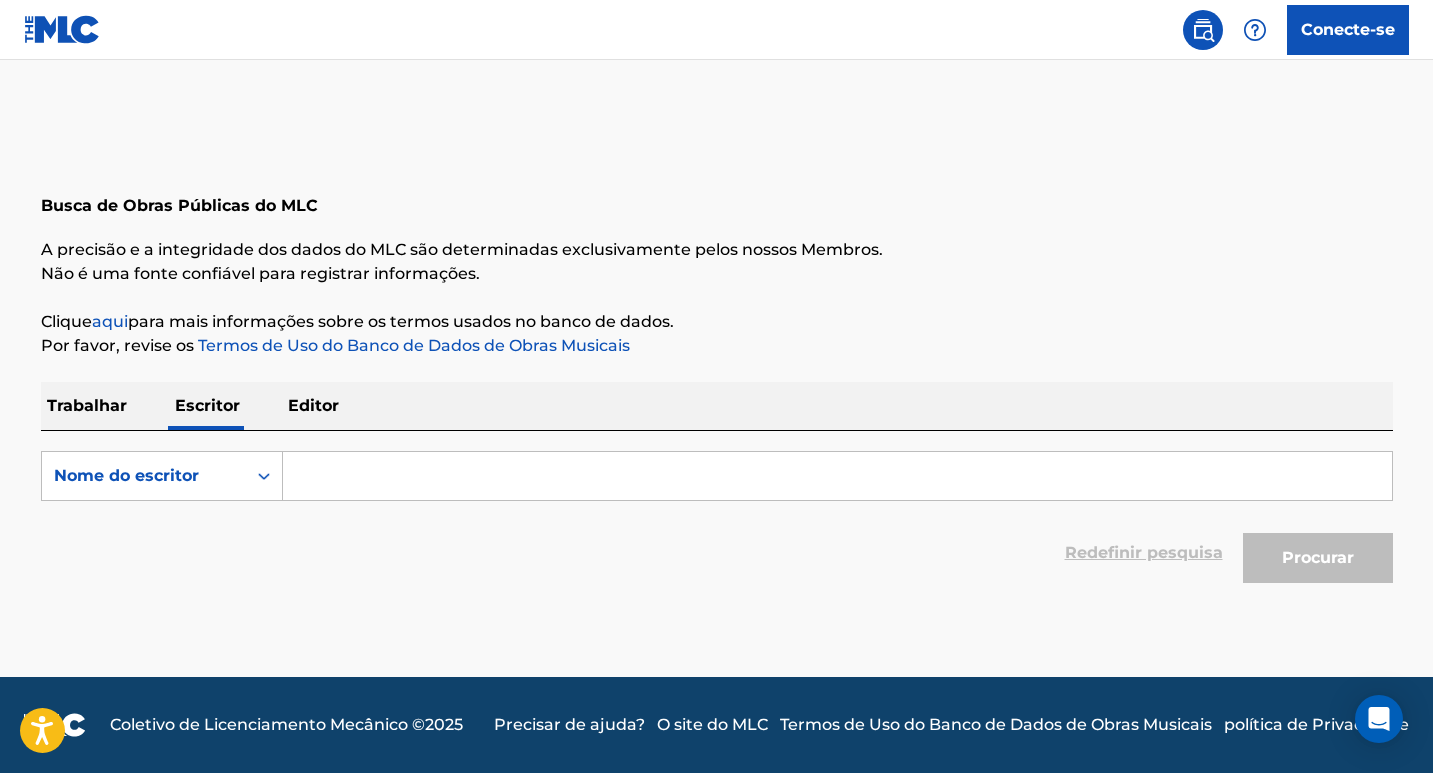 paste on "Priscila de paula" 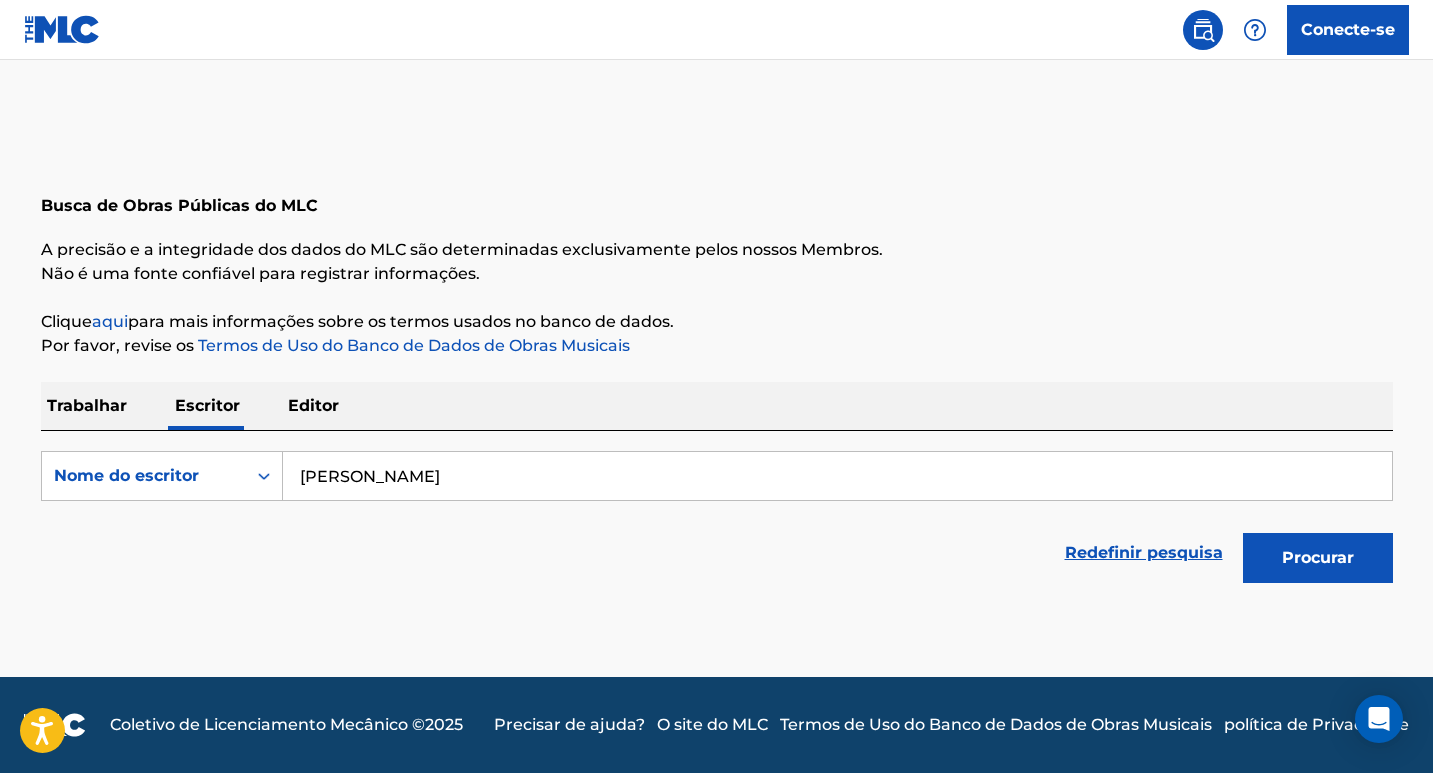 type on "Priscila de paula" 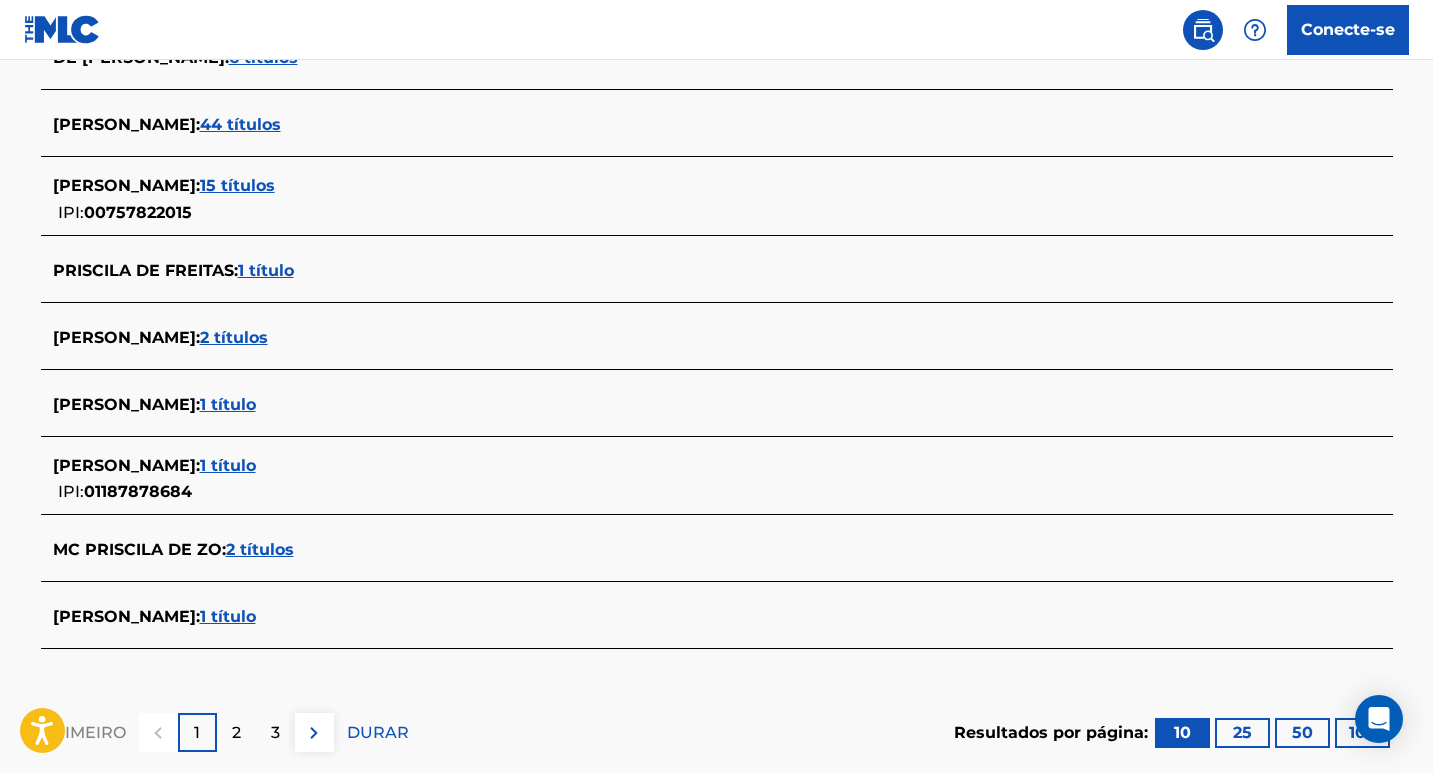 scroll, scrollTop: 600, scrollLeft: 0, axis: vertical 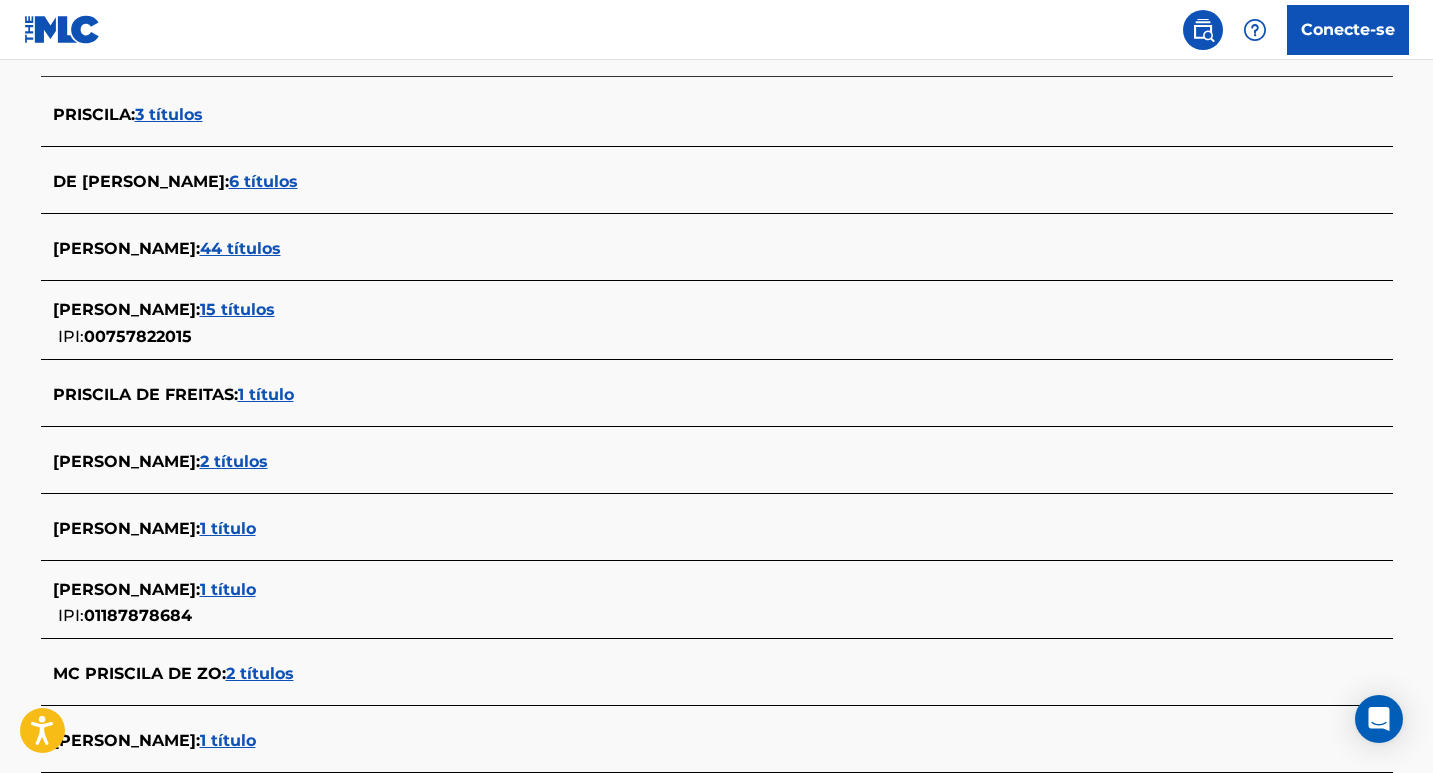 click on "PRISCILA SOUZA DE OLIVEIRA  :   2 títulos" at bounding box center [717, 463] 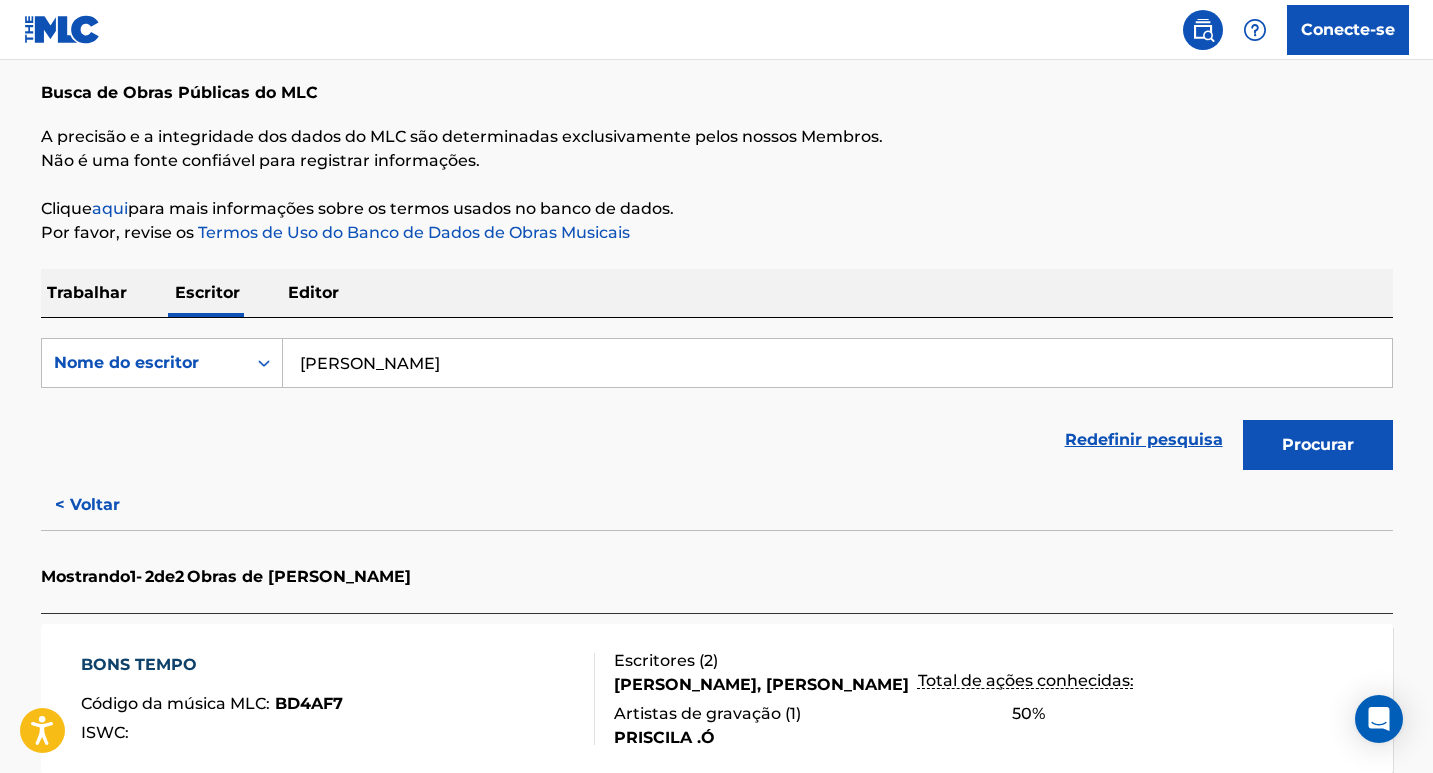 scroll, scrollTop: 103, scrollLeft: 0, axis: vertical 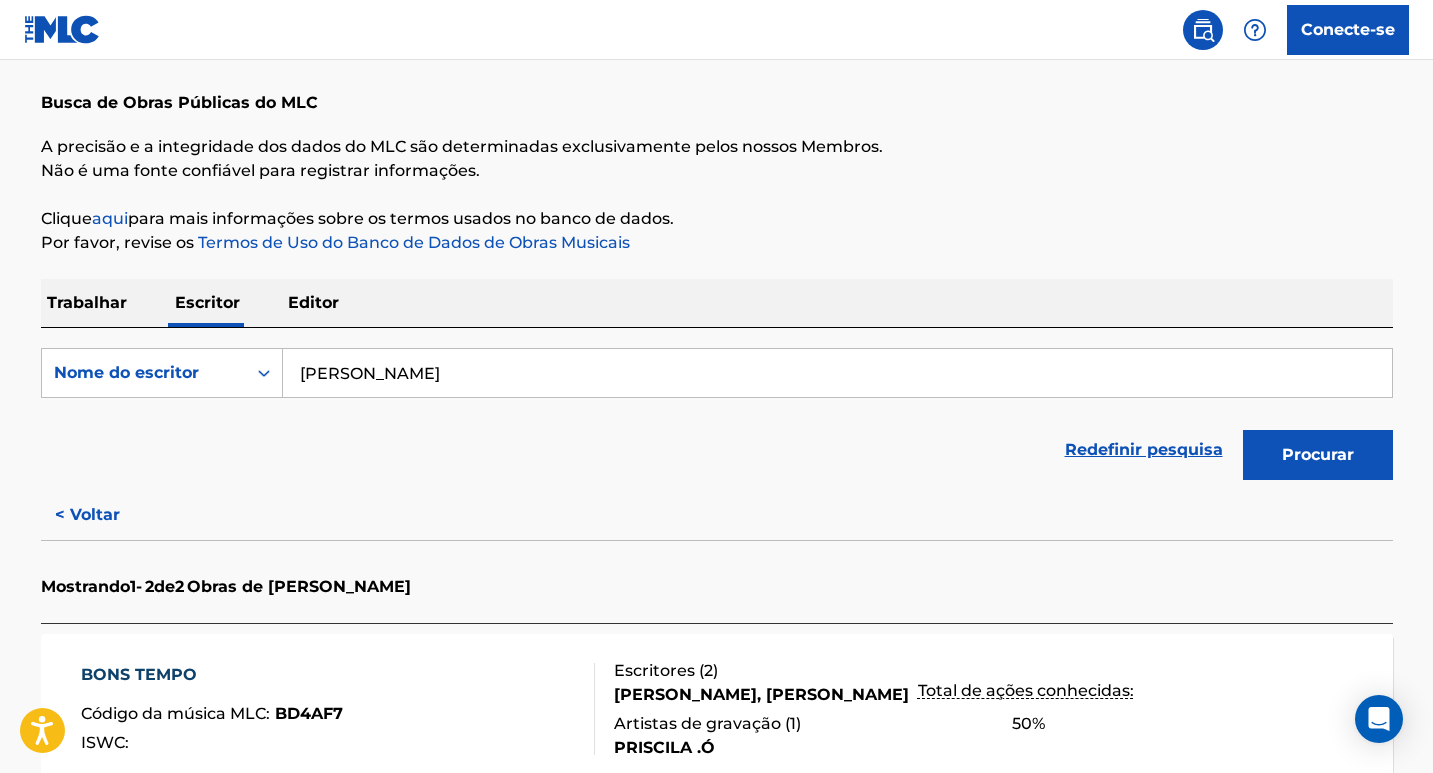 drag, startPoint x: 464, startPoint y: 382, endPoint x: 0, endPoint y: 380, distance: 464.0043 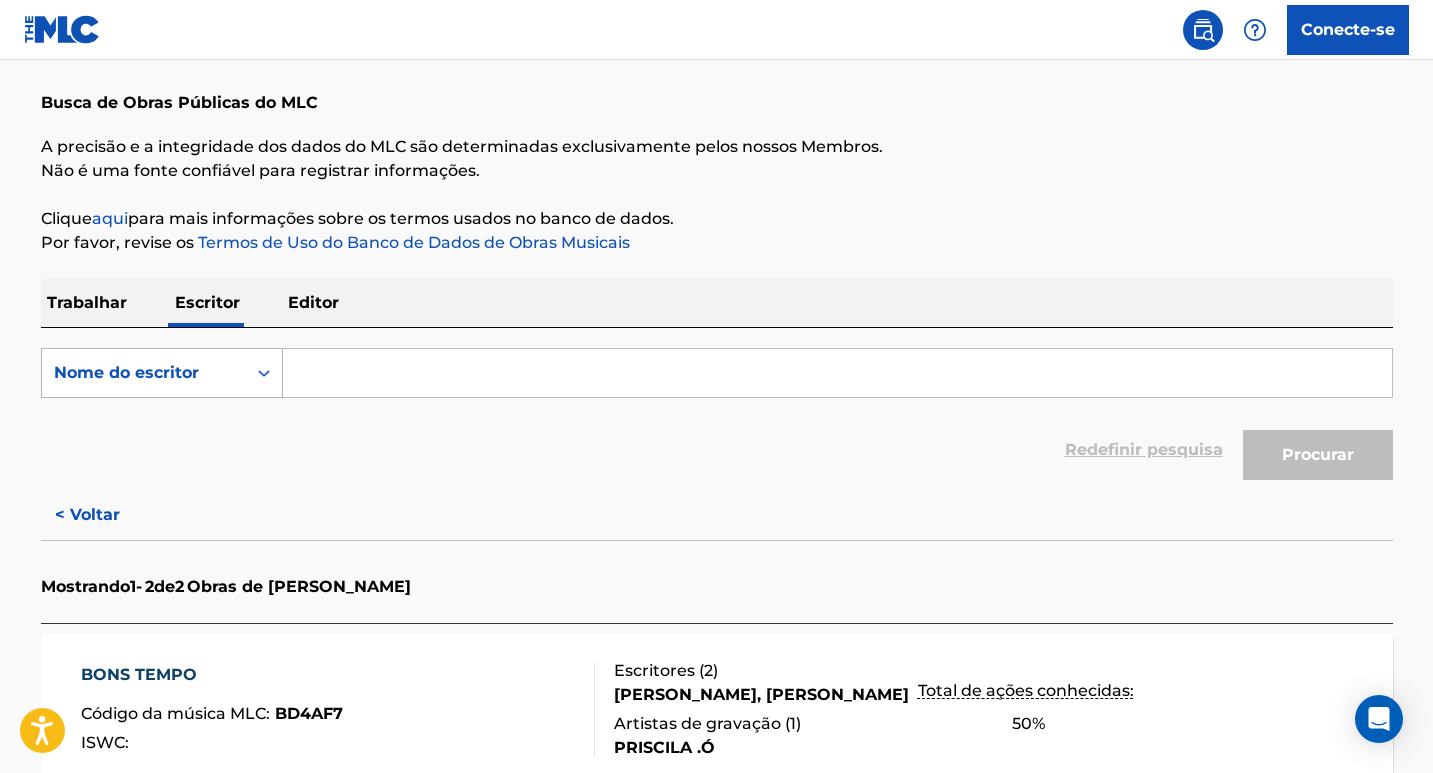 click at bounding box center (264, 373) 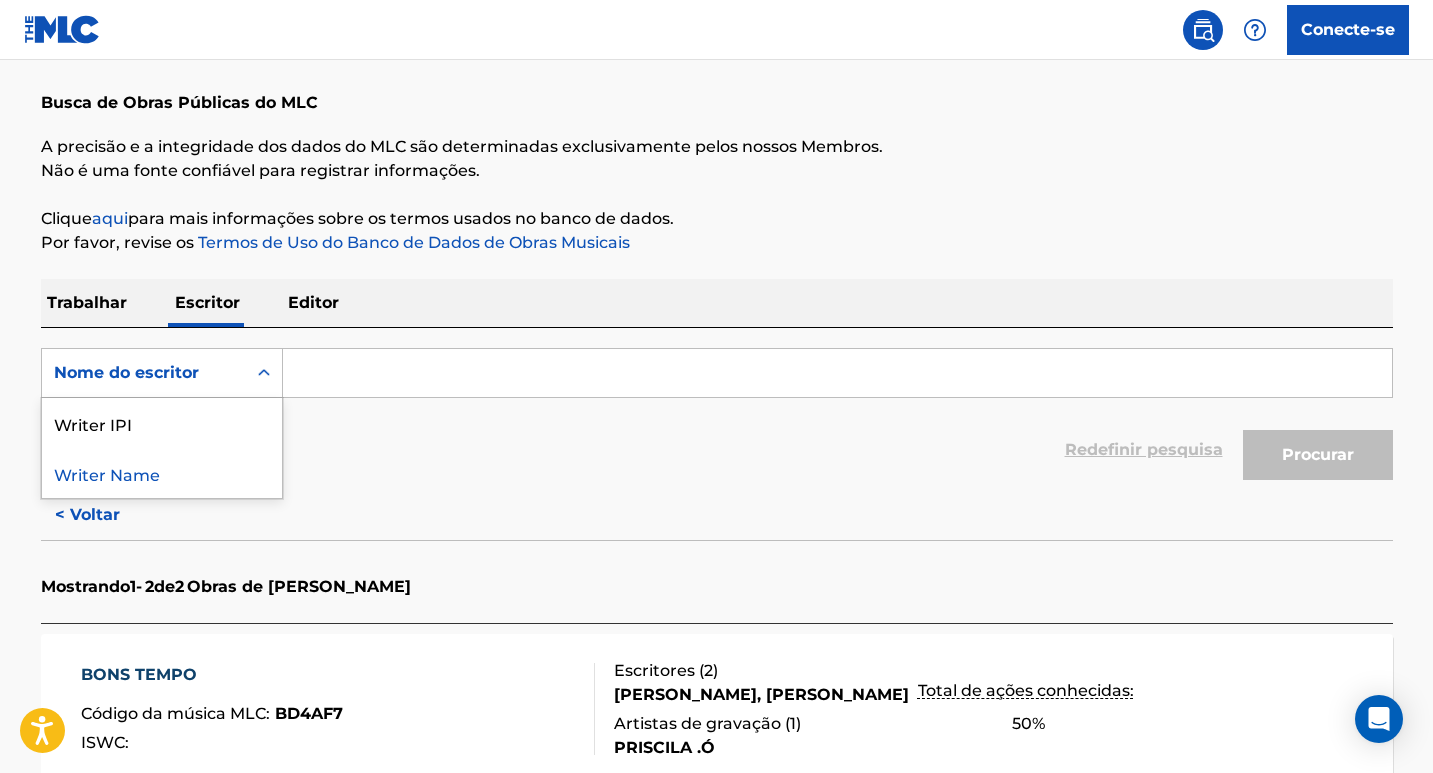 click at bounding box center [837, 373] 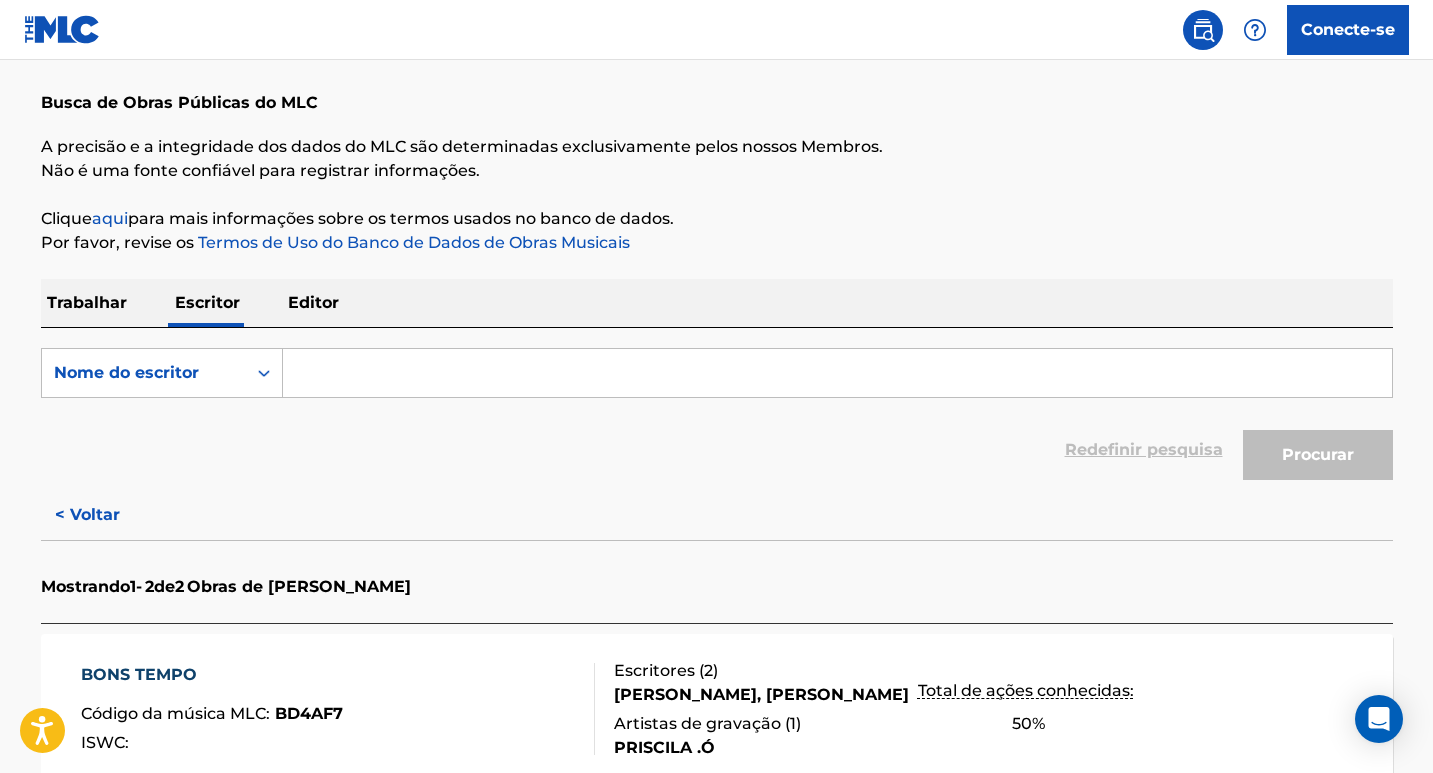 paste on "Priscila de paula" 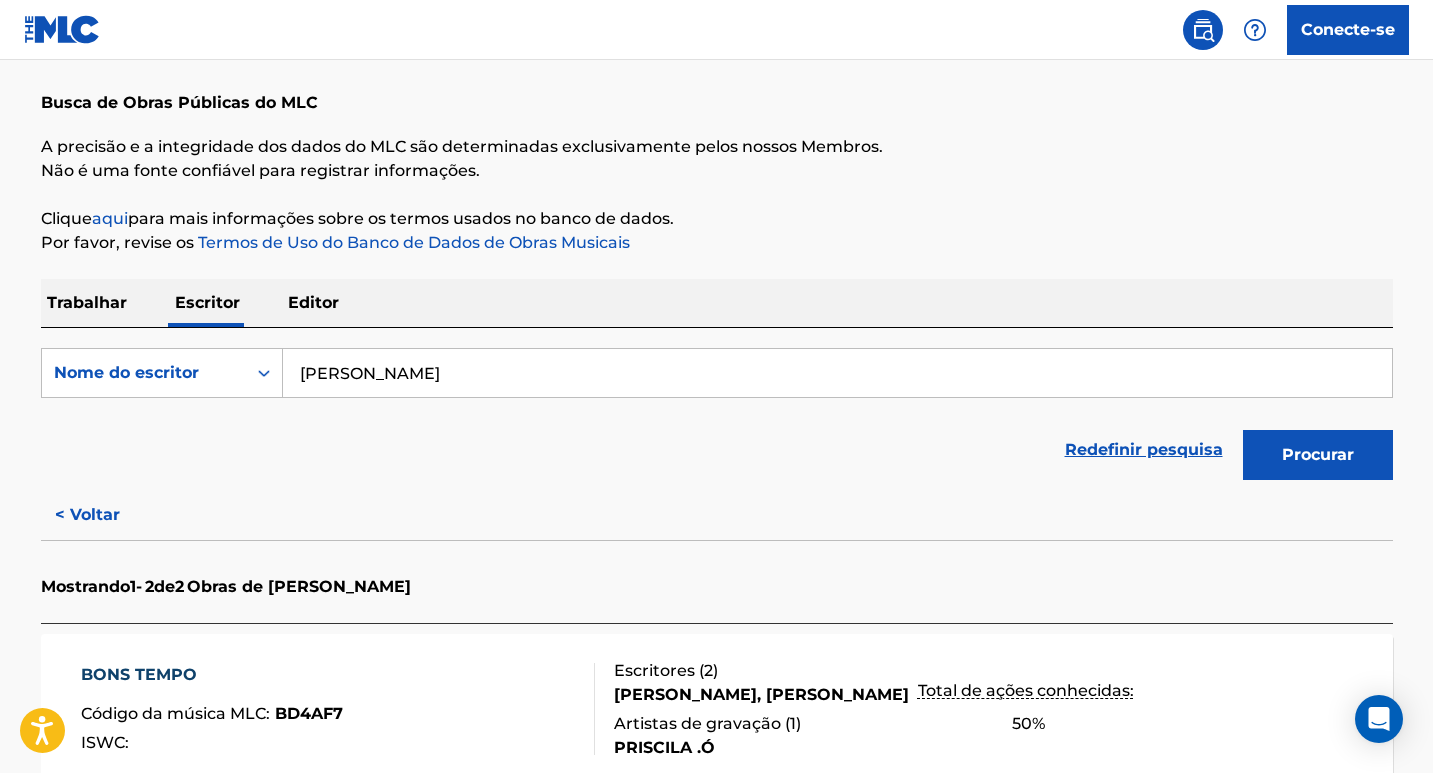 type on "Priscila de paula" 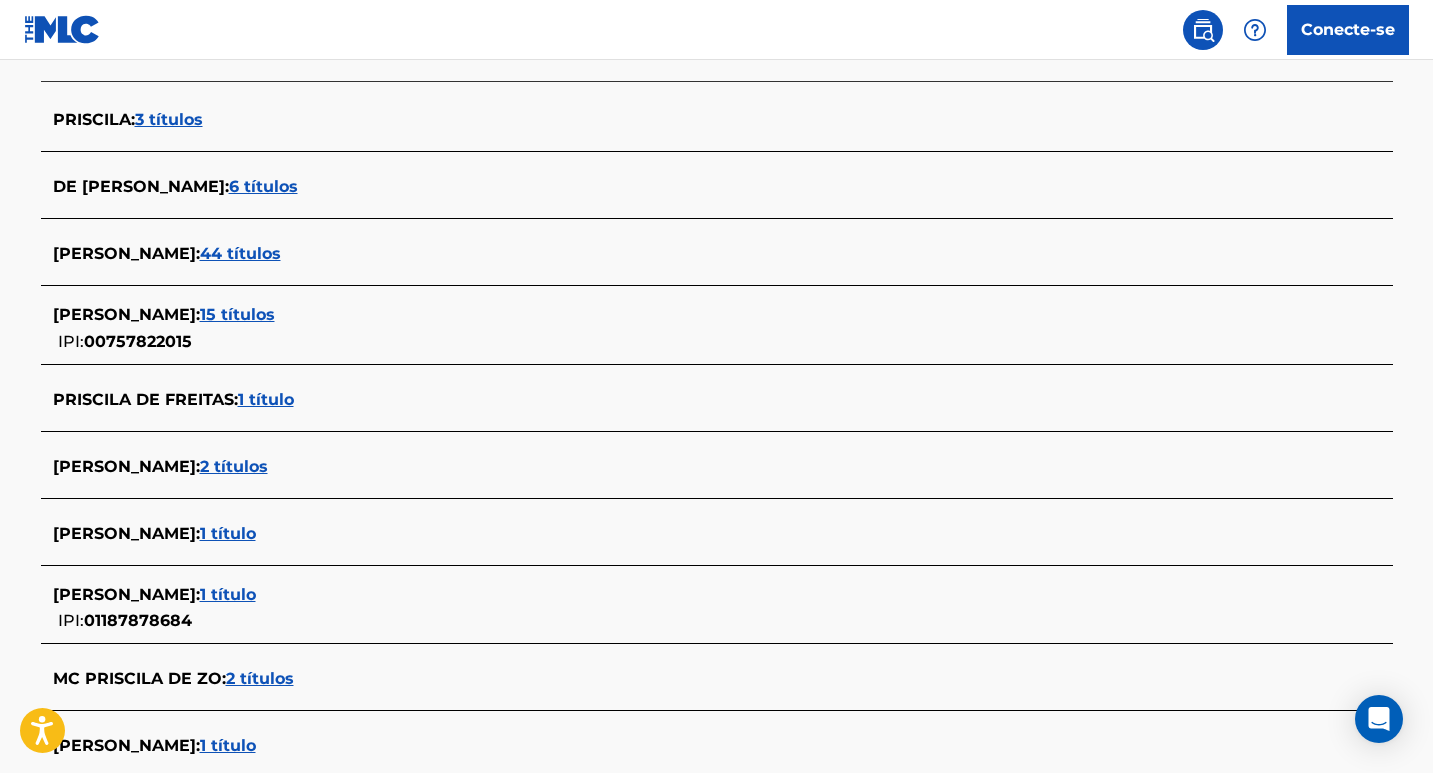 scroll, scrollTop: 703, scrollLeft: 0, axis: vertical 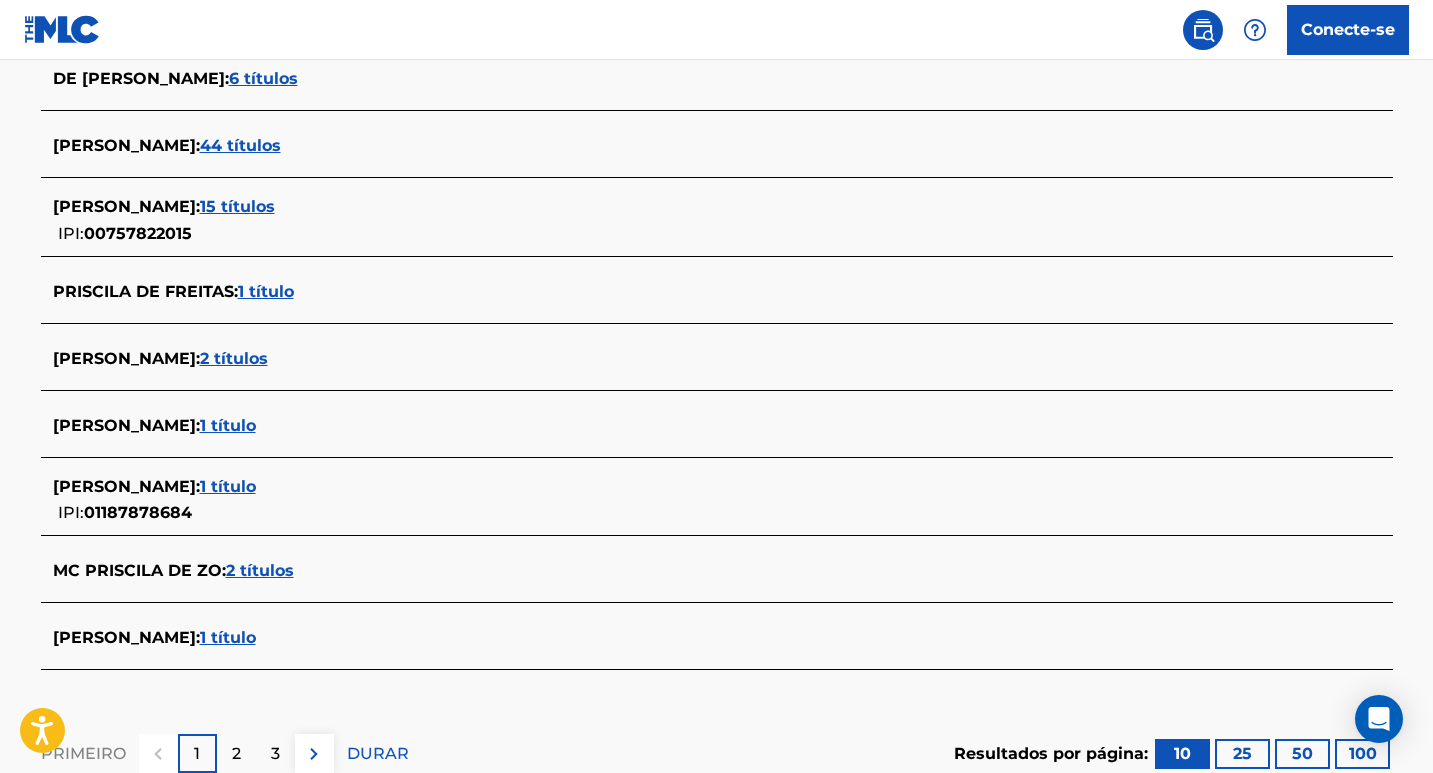 click on "PRISCILA DE PAULA" at bounding box center (124, 637) 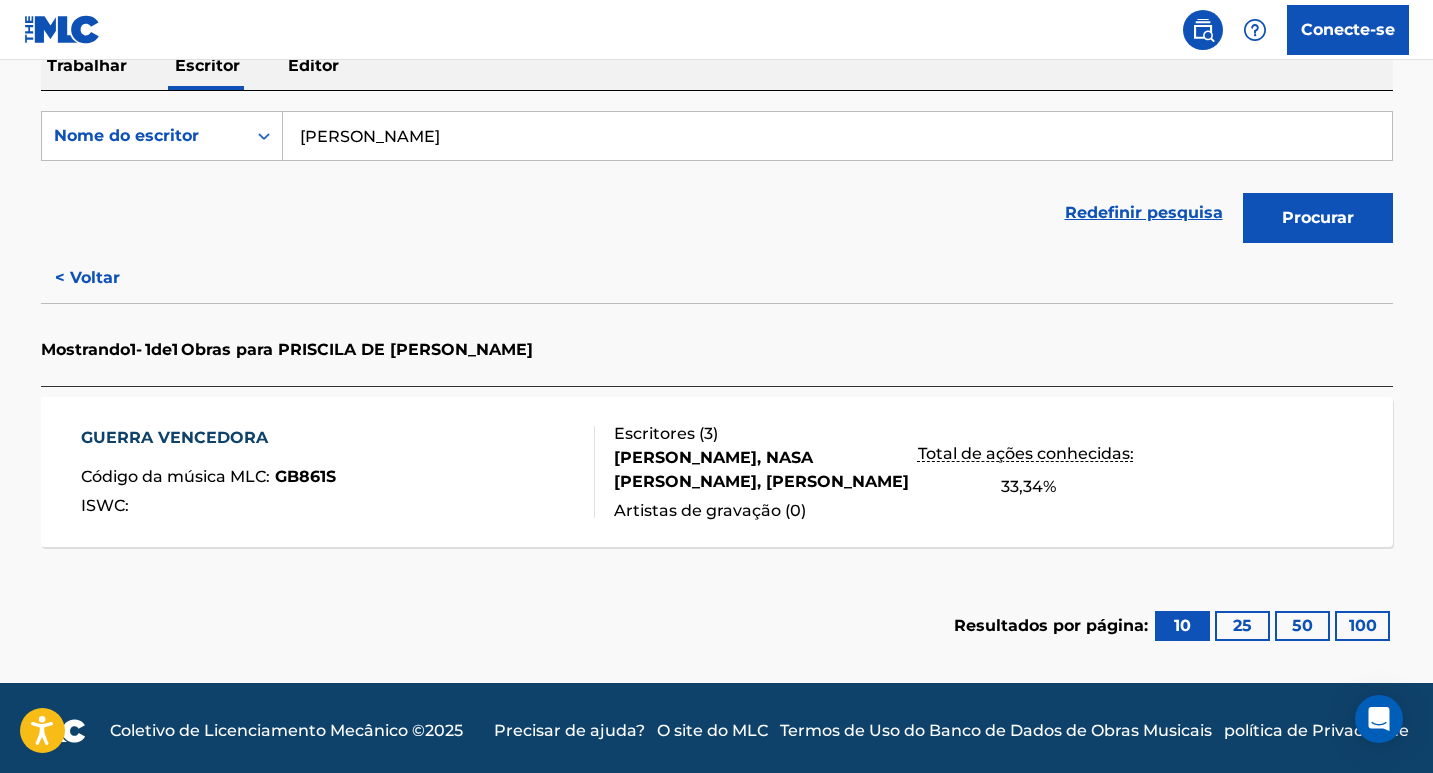 scroll, scrollTop: 346, scrollLeft: 0, axis: vertical 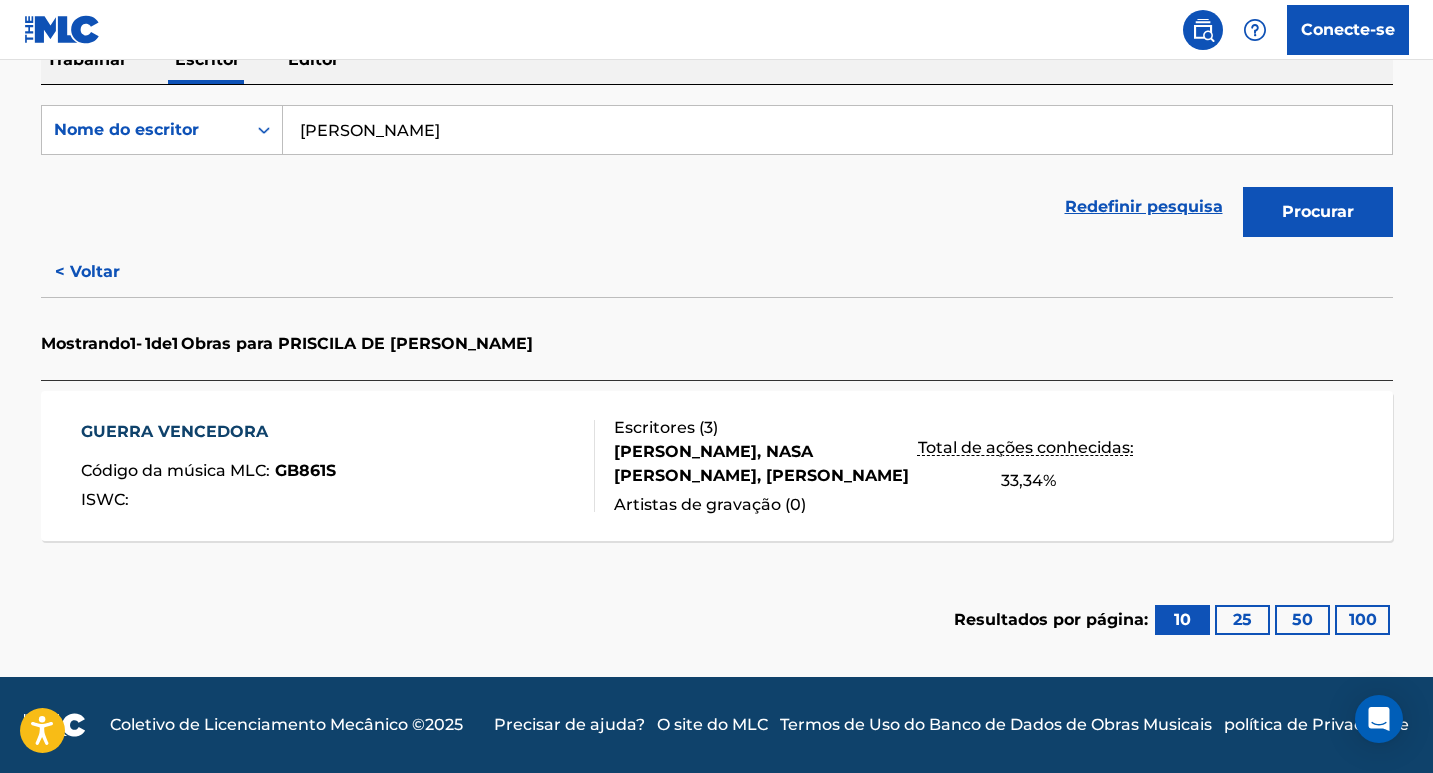 click on "PRISCILA DE PAULA, NASA WELLINGTON, HENRIQUE DOUGLAS LUCIO" at bounding box center (761, 463) 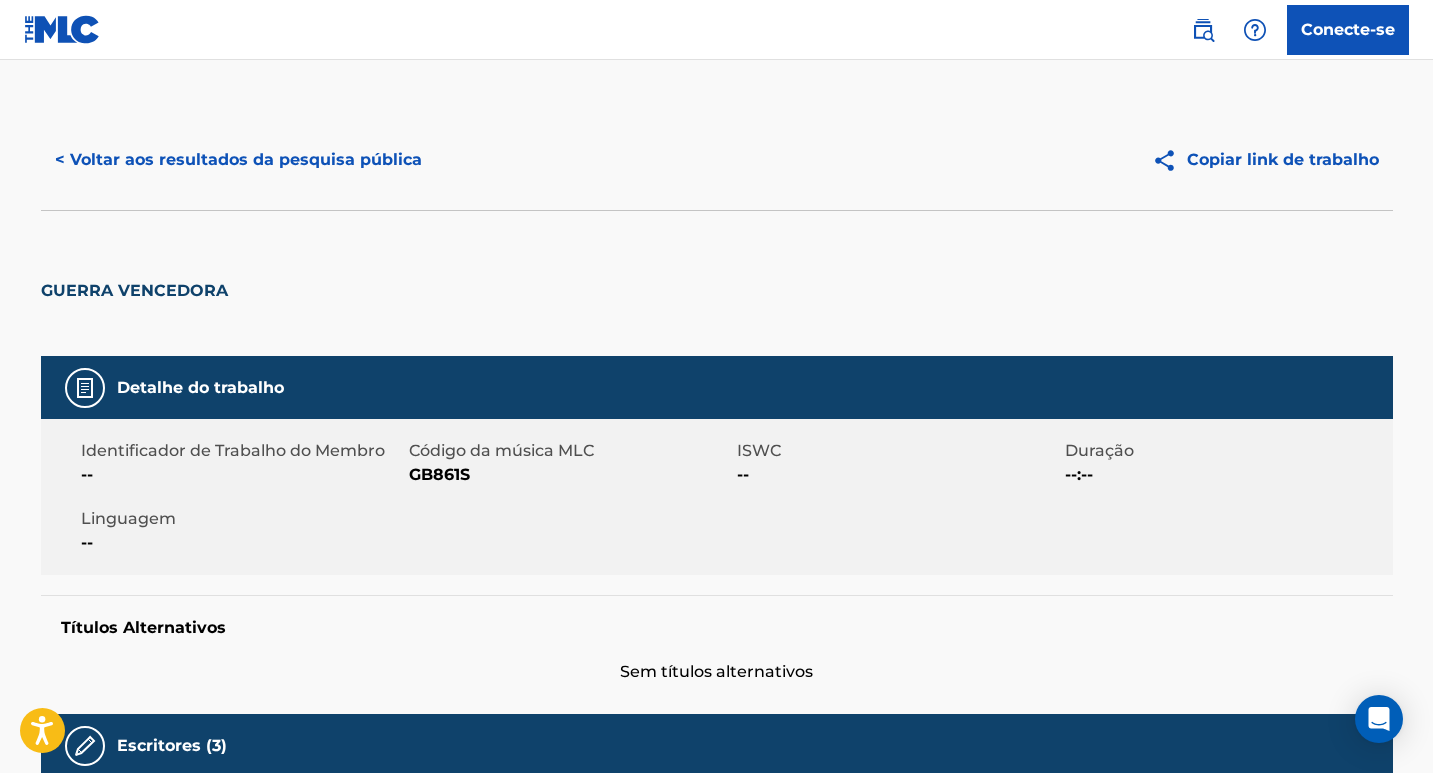 scroll, scrollTop: 300, scrollLeft: 0, axis: vertical 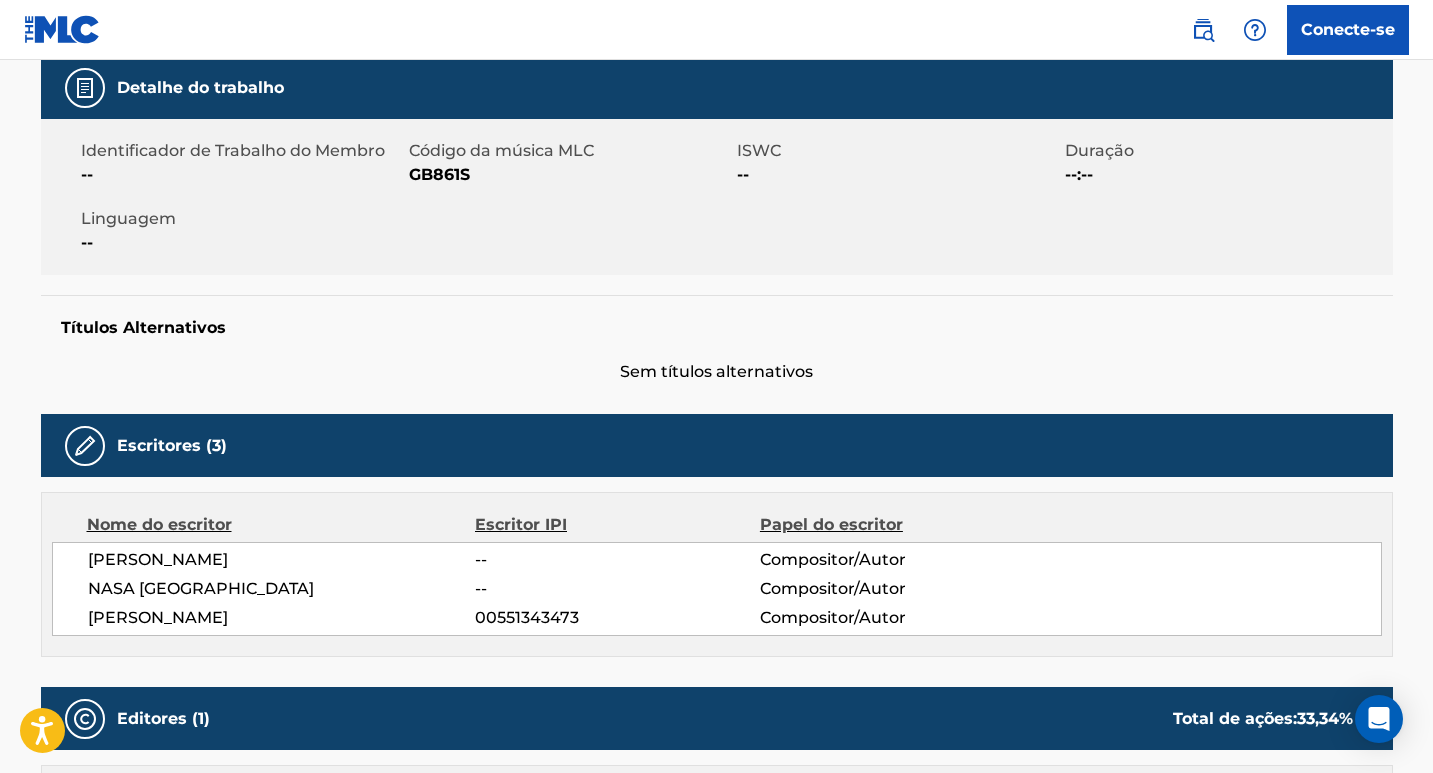 click on "PRISCILA DE PAULA -- Compositor/Autor NASA WELLINGTON -- Compositor/Autor HENRIQUE DOUGLAS LUCIO 00551343473 Compositor/Autor" at bounding box center [717, 589] 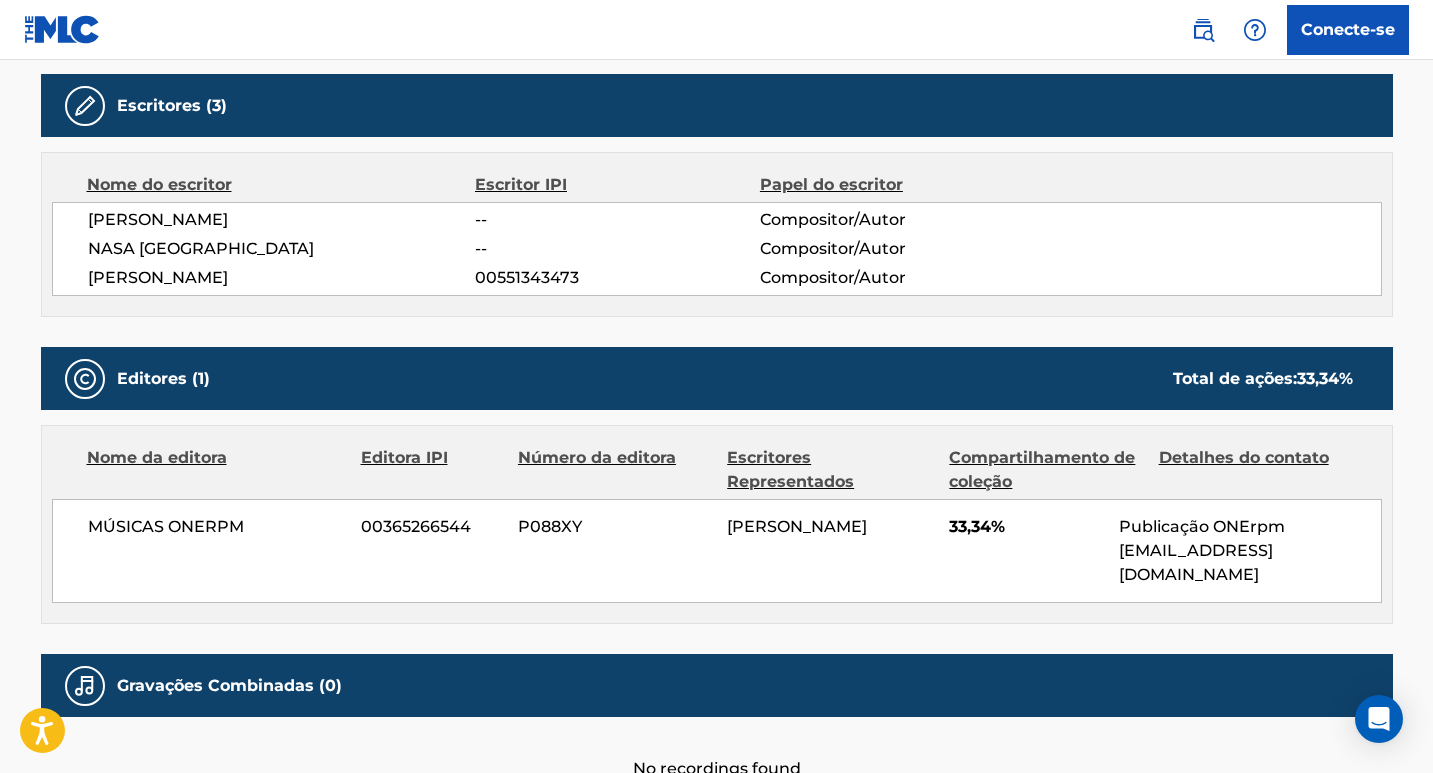 scroll, scrollTop: 774, scrollLeft: 0, axis: vertical 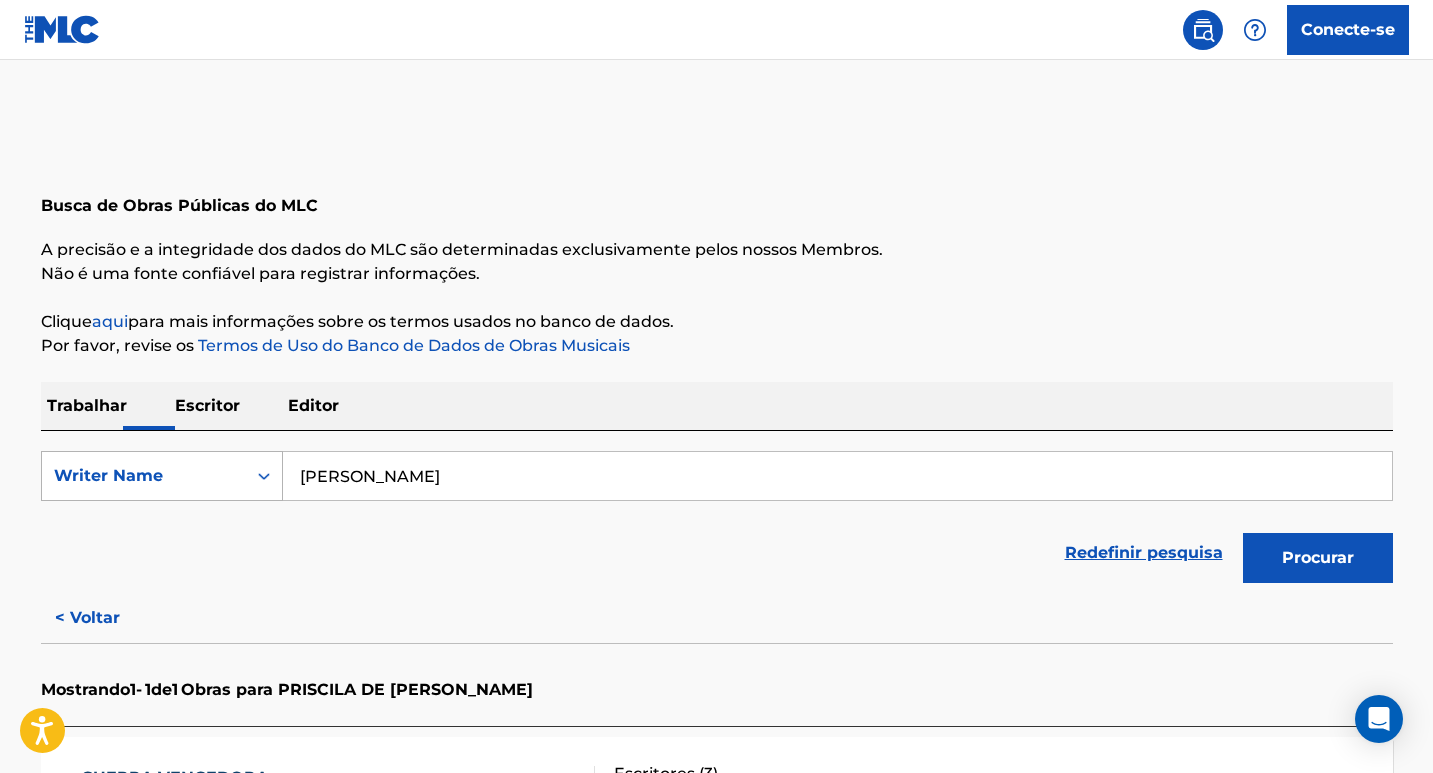 drag, startPoint x: 467, startPoint y: 475, endPoint x: 49, endPoint y: 475, distance: 418 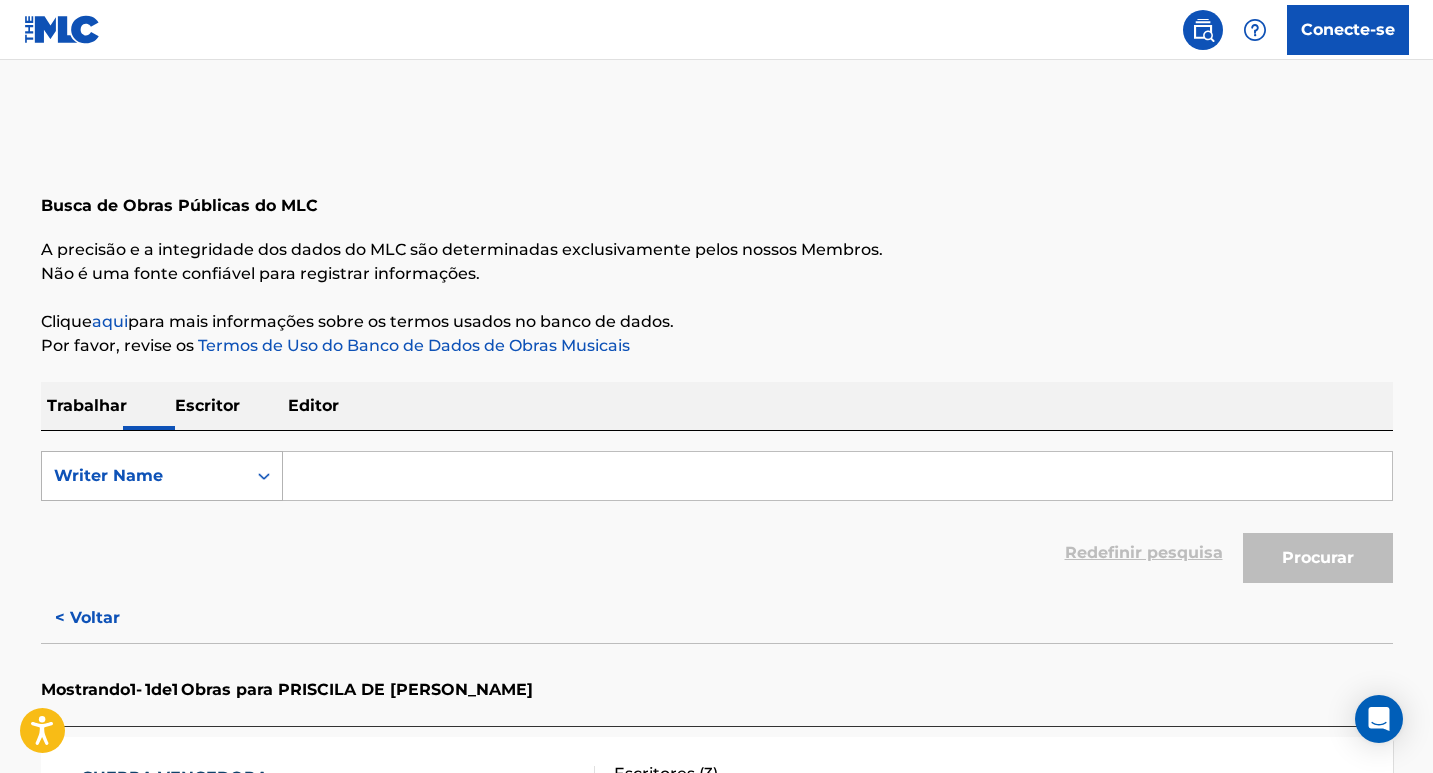 paste on "Midian Lima" 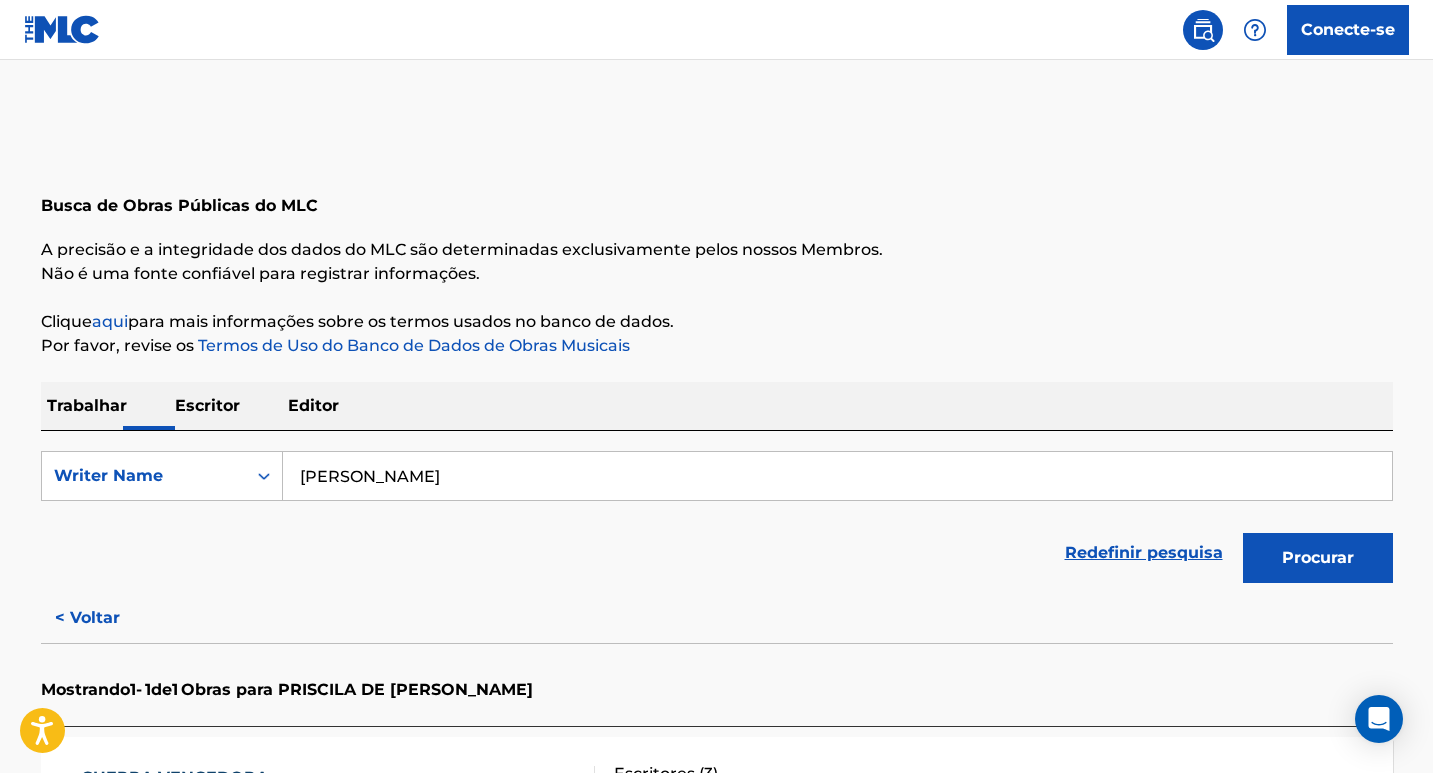 type on "Midian Lima" 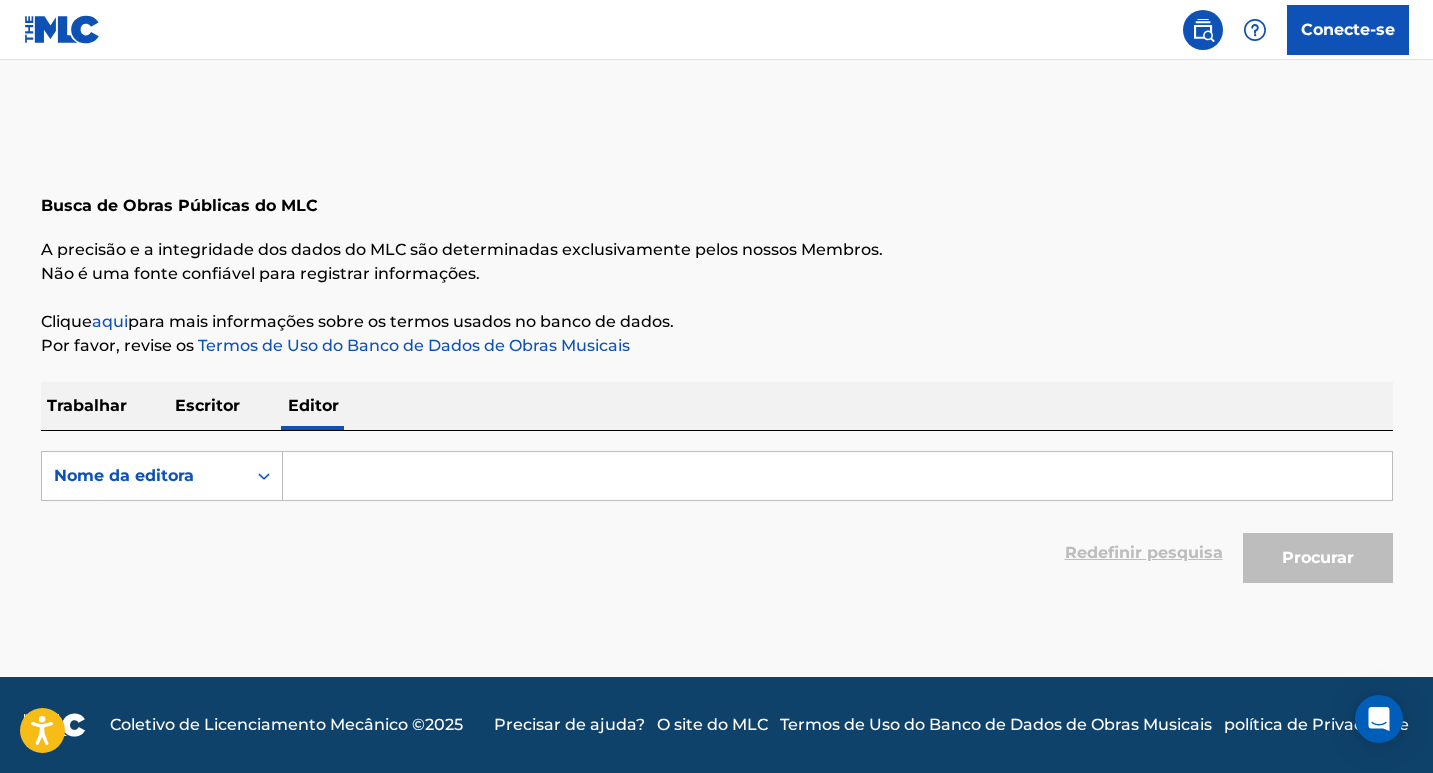 drag, startPoint x: 131, startPoint y: 398, endPoint x: 182, endPoint y: 409, distance: 52.17279 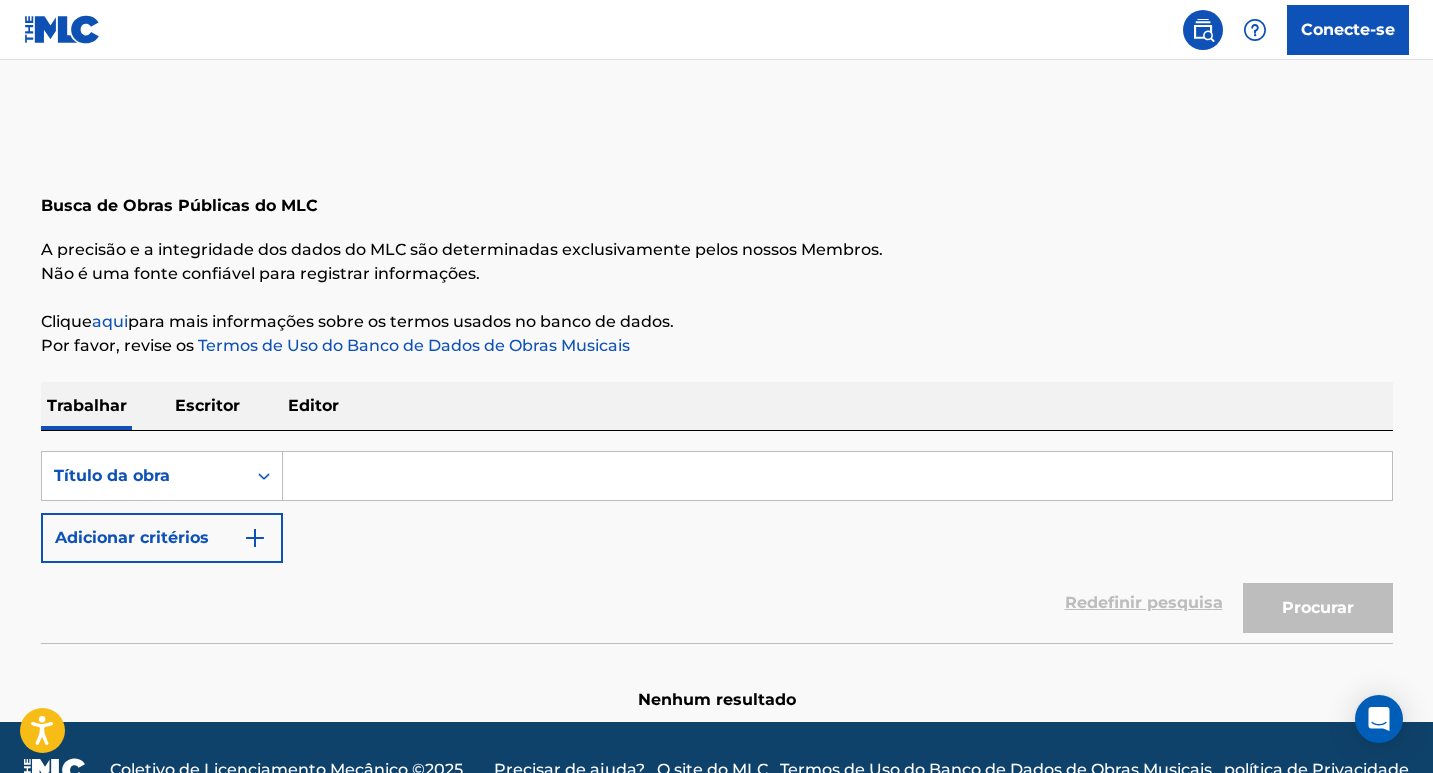 click at bounding box center [837, 476] 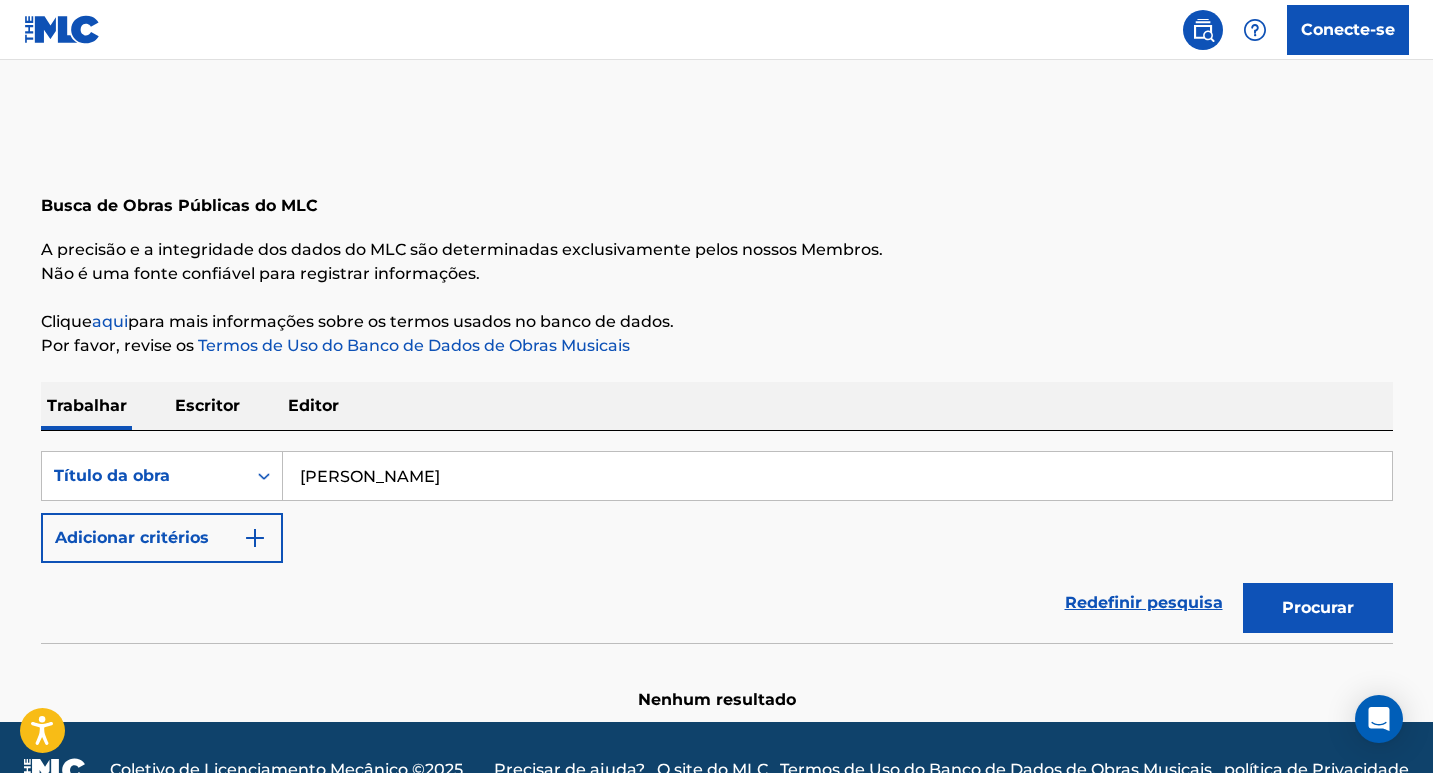 type on "Midian Lima" 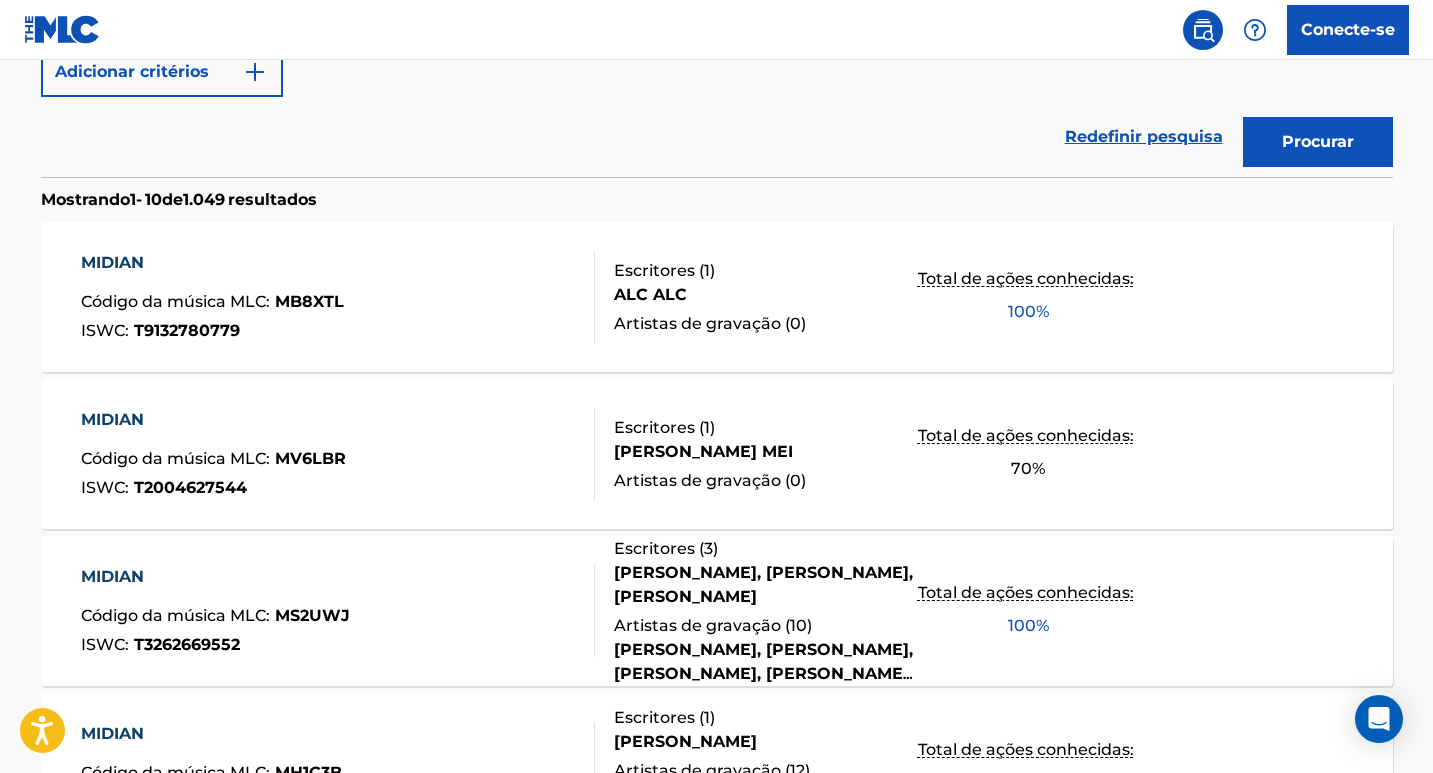 scroll, scrollTop: 500, scrollLeft: 0, axis: vertical 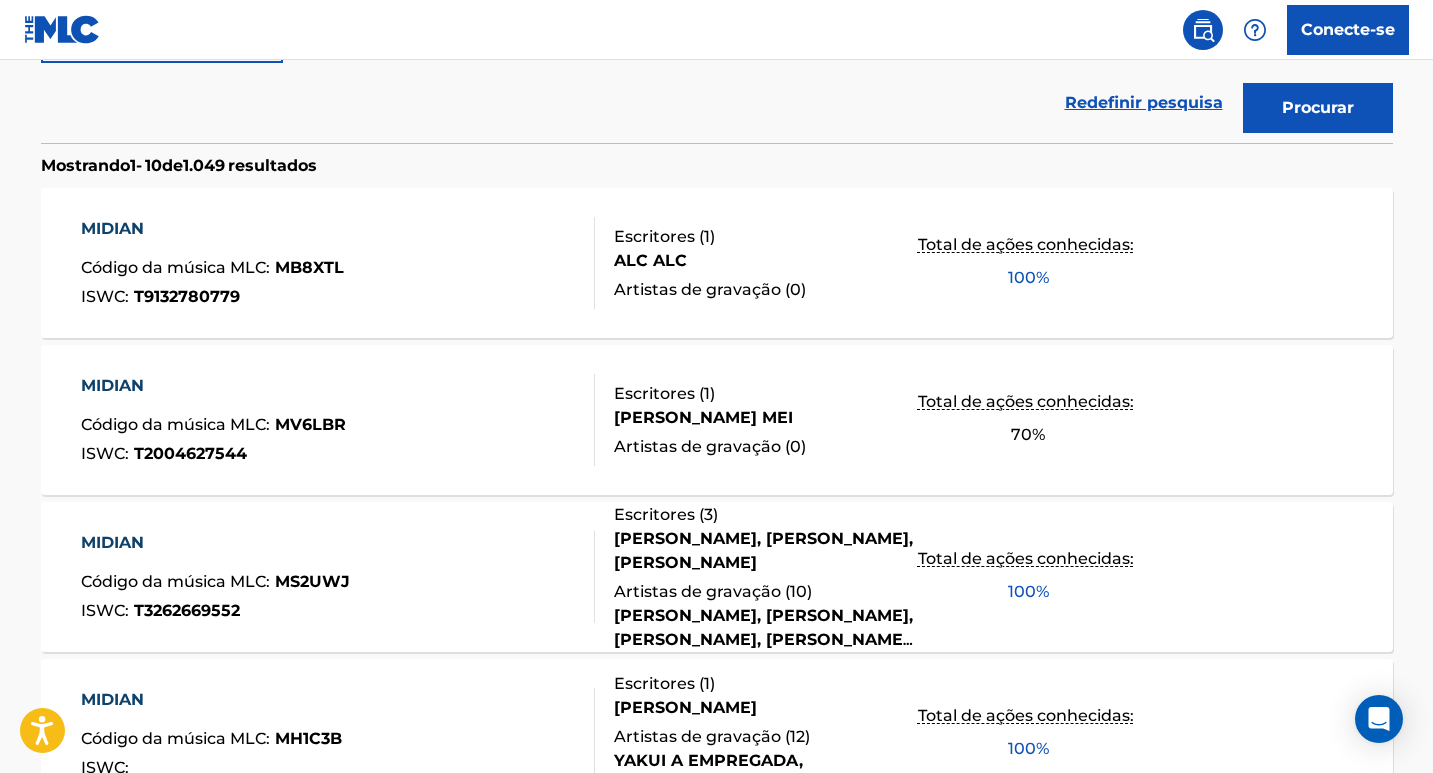 click on "Código da música MLC" at bounding box center (173, 267) 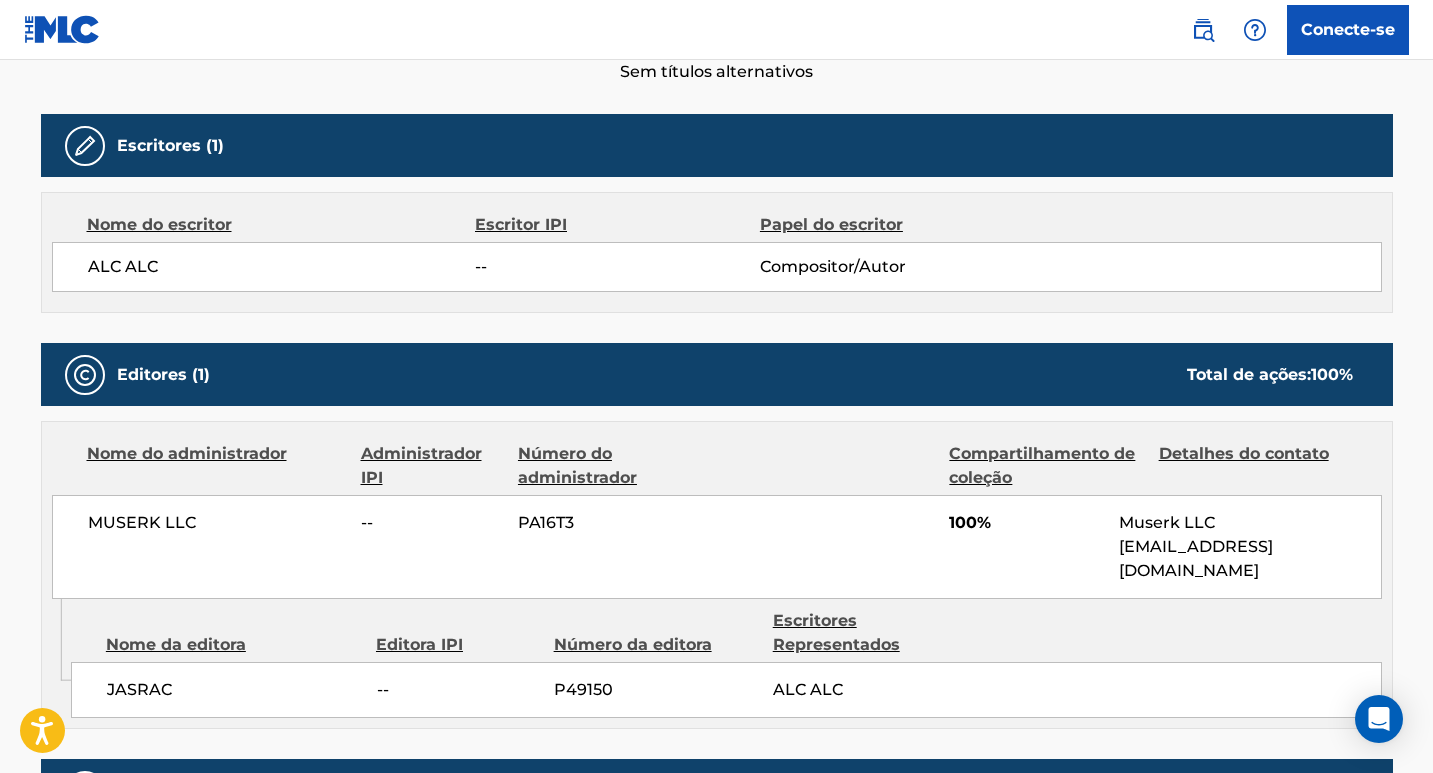 scroll, scrollTop: 600, scrollLeft: 0, axis: vertical 